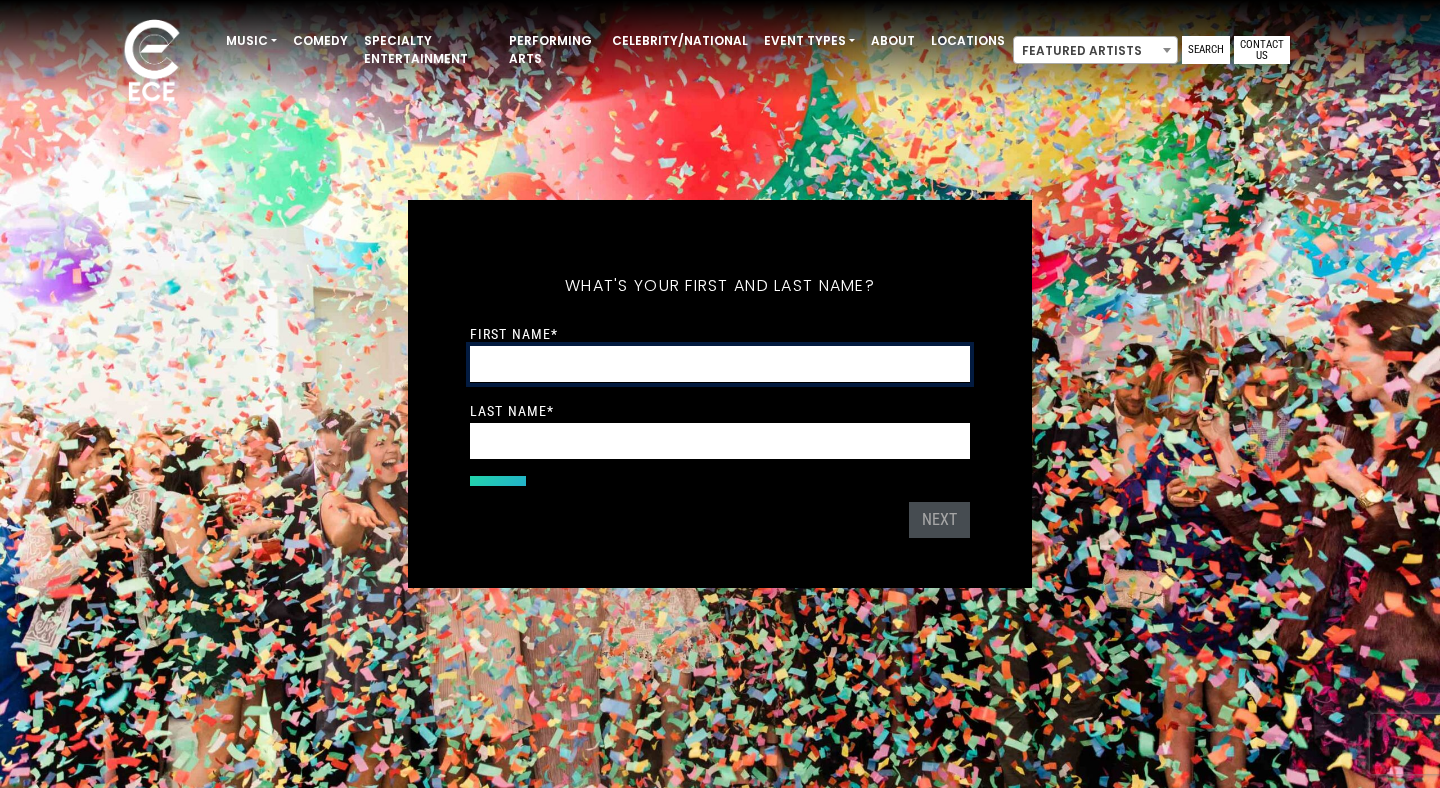 click on "First Name *" at bounding box center [720, 364] 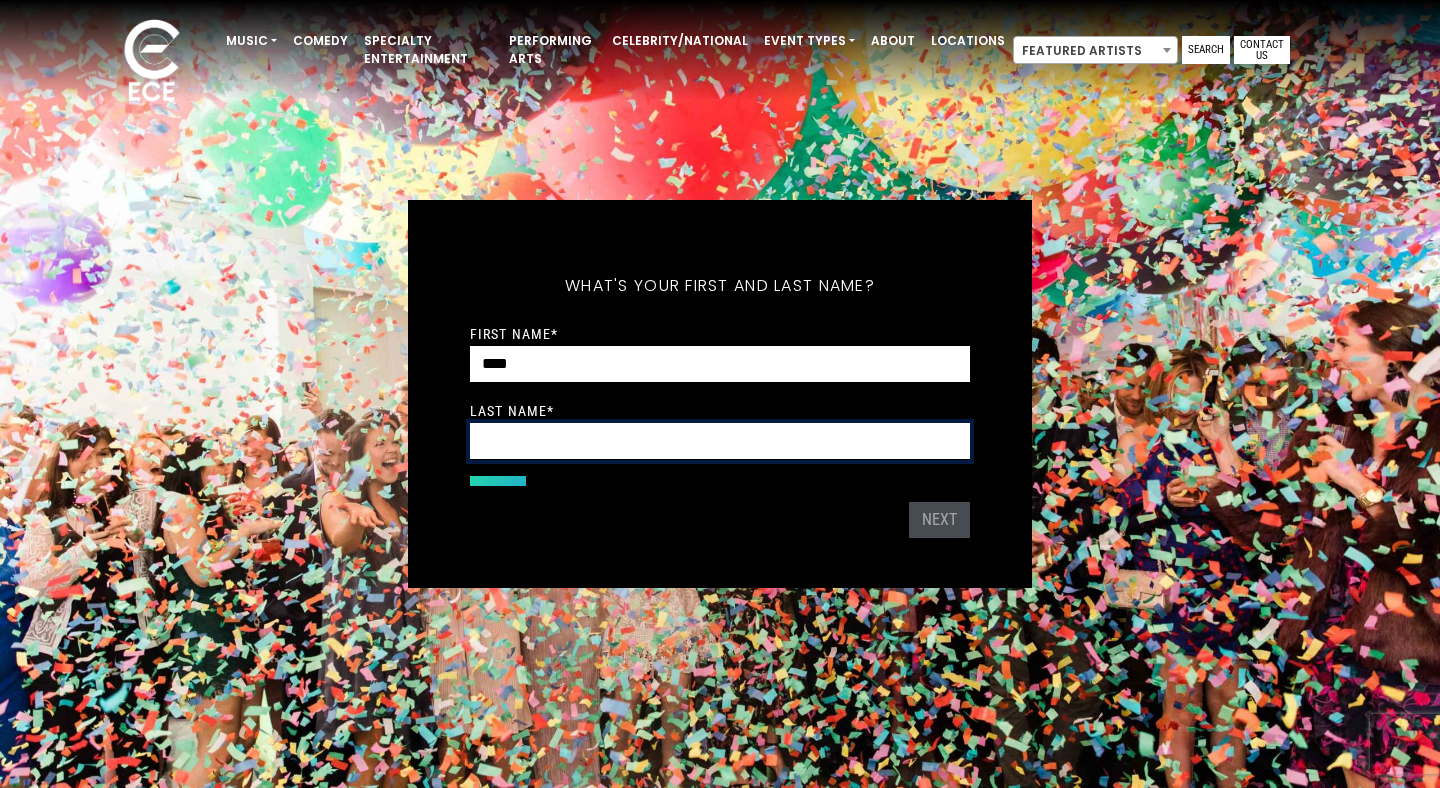 type on "*******" 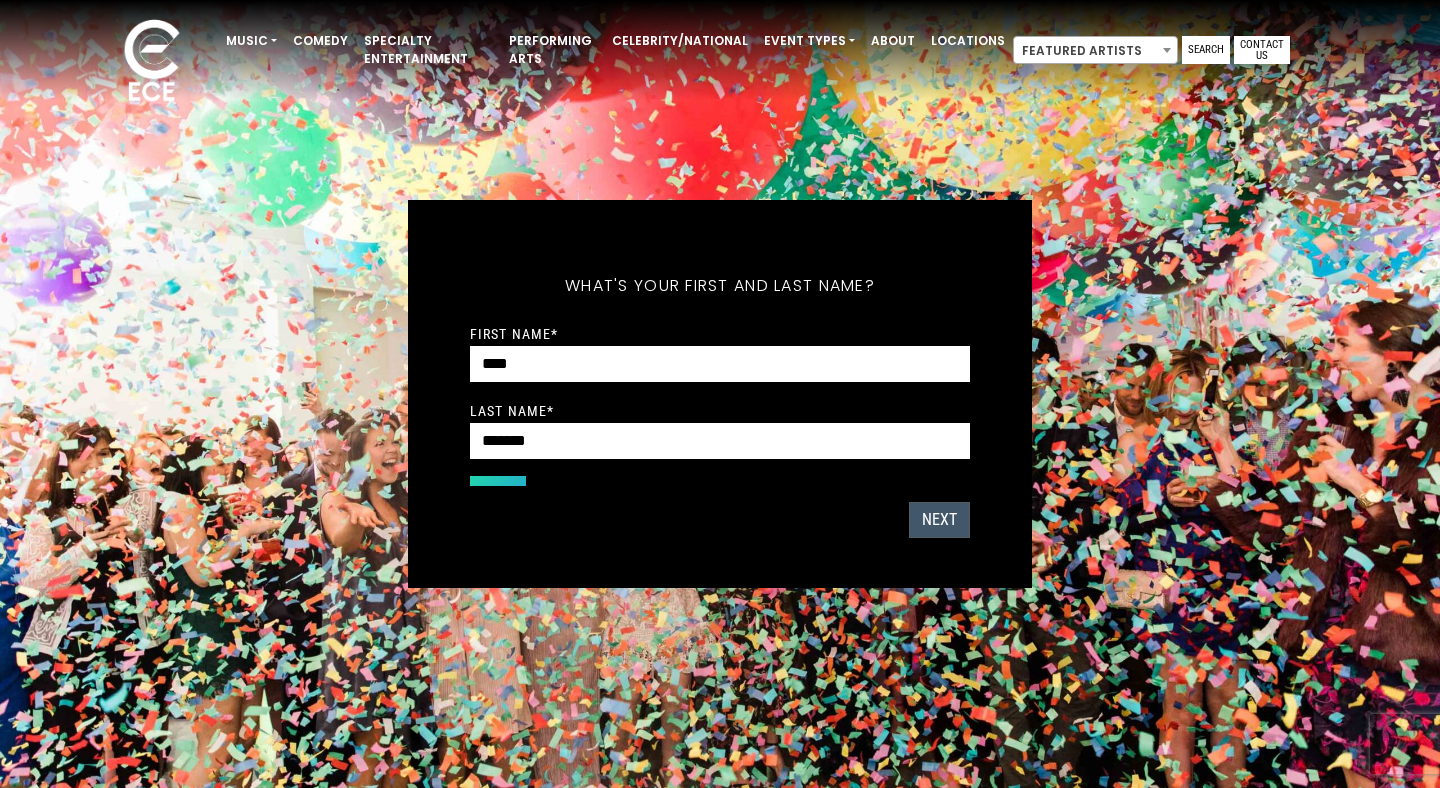 click on "Next" at bounding box center [939, 520] 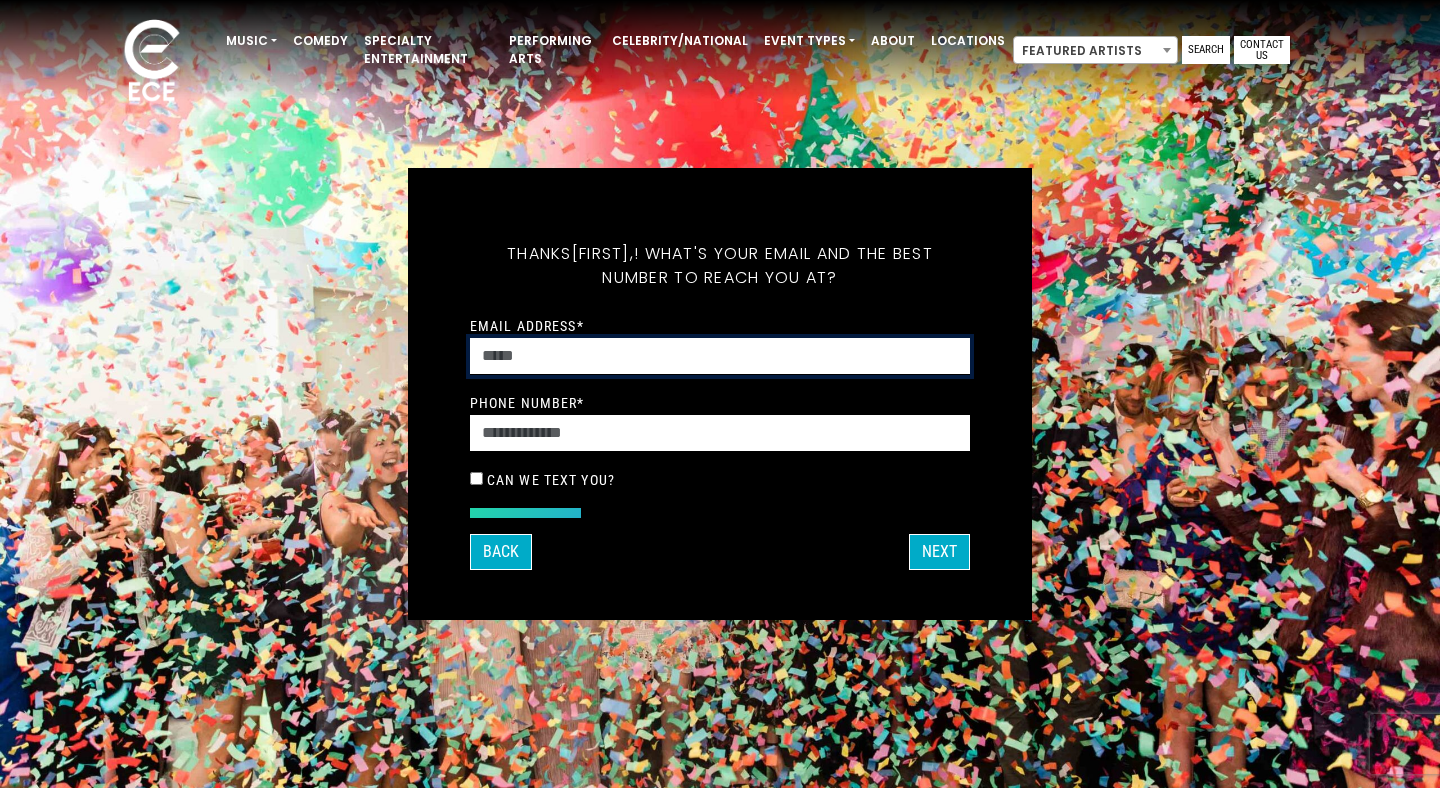 click on "Email Address *" at bounding box center (720, 356) 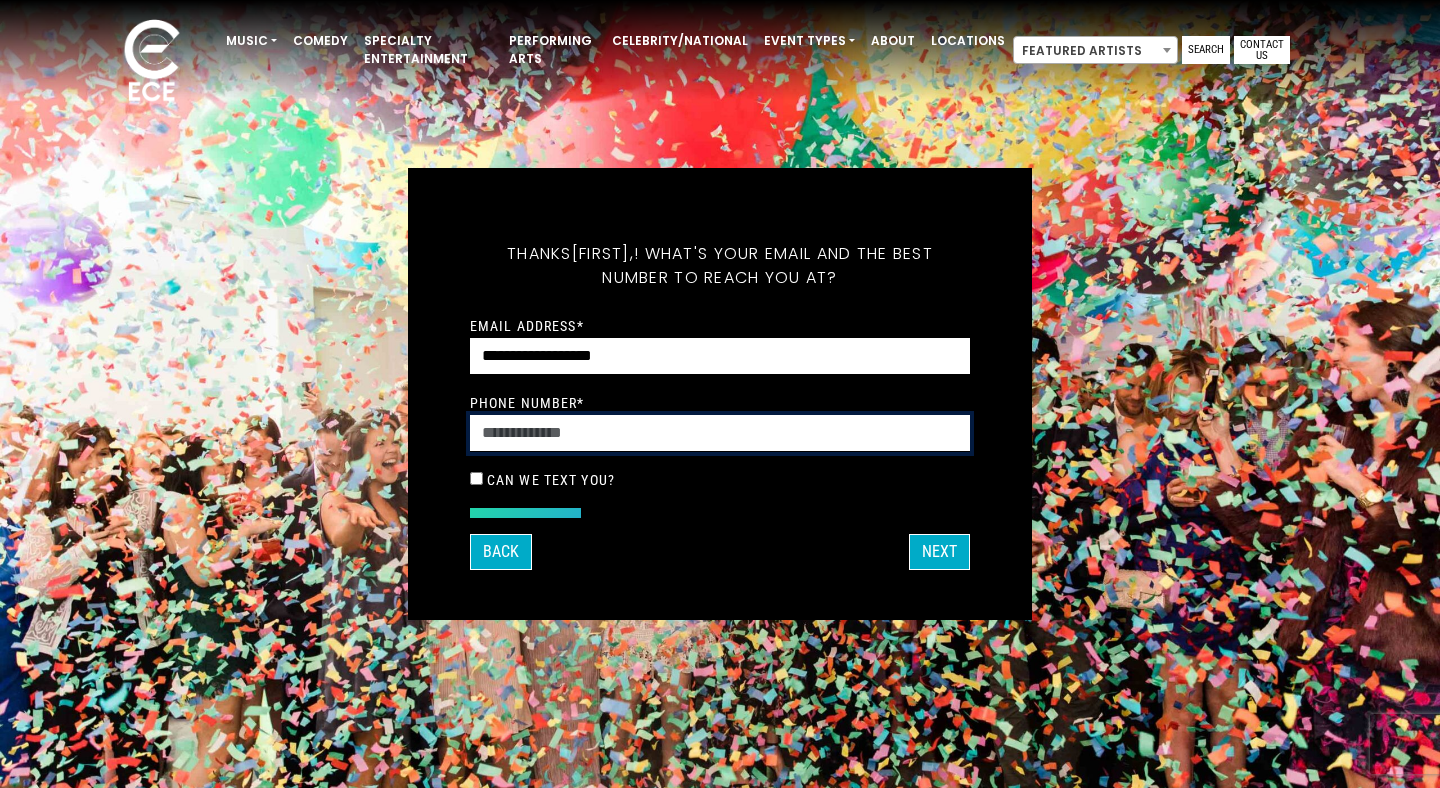 type on "**********" 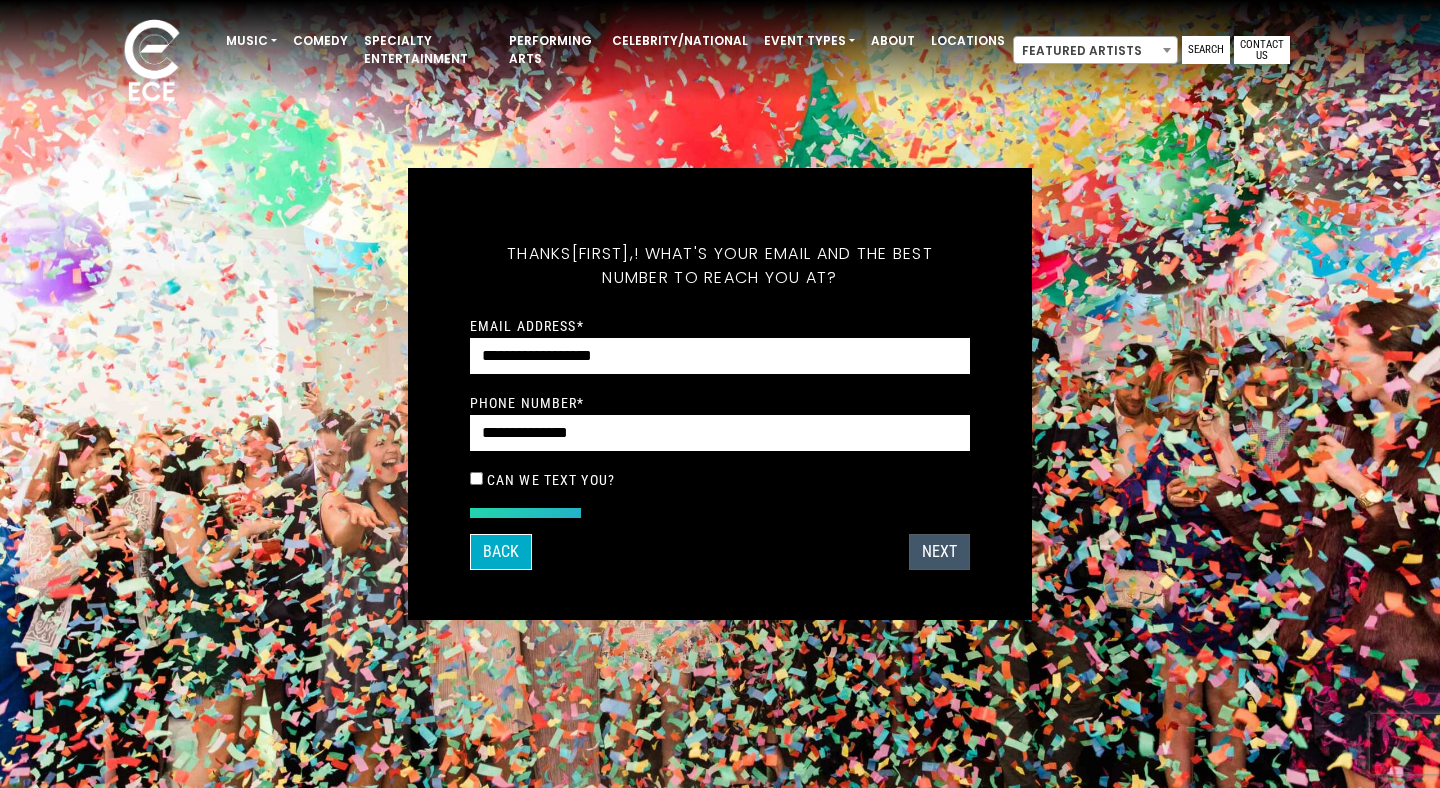 click on "Next" at bounding box center (939, 552) 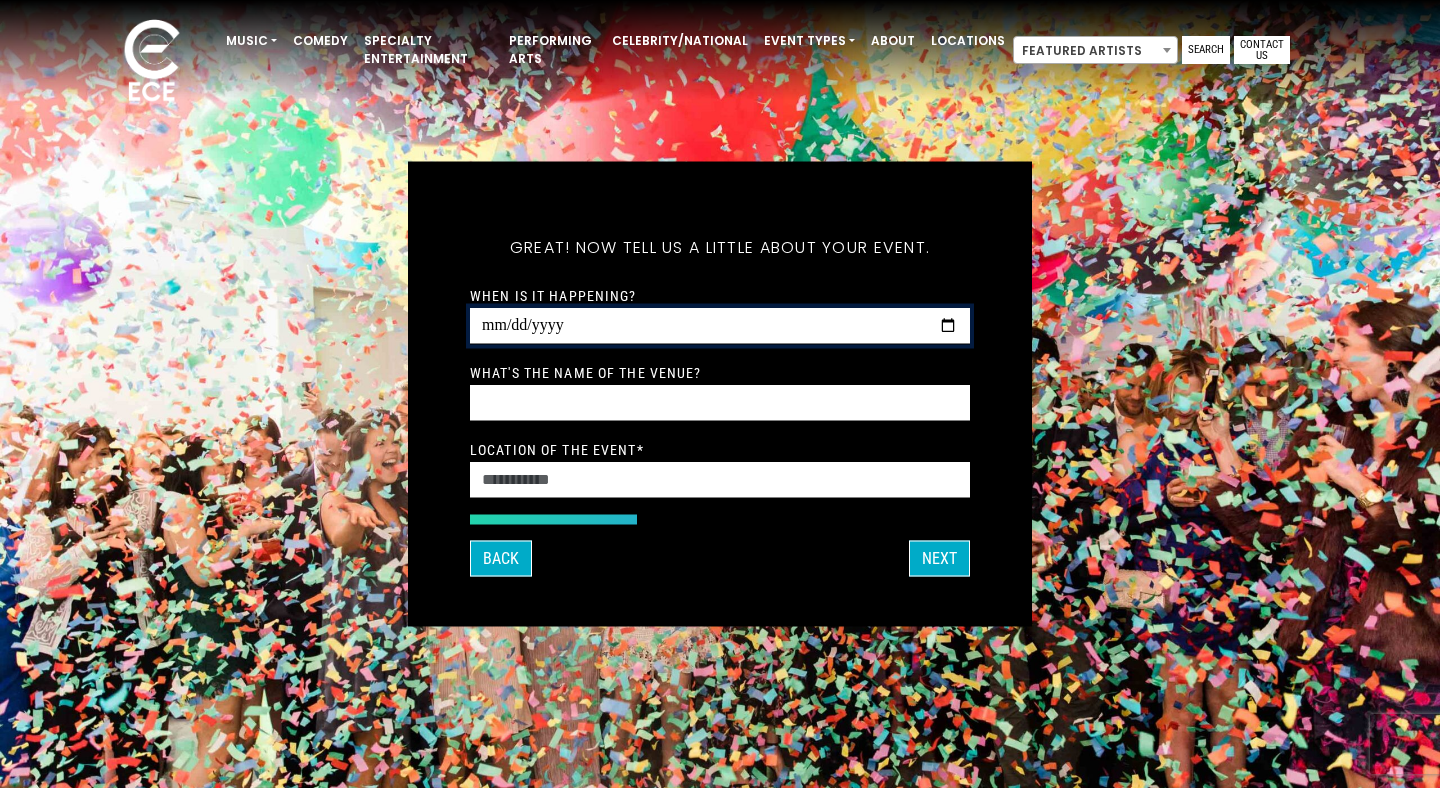 click on "When is it happening?" at bounding box center (720, 326) 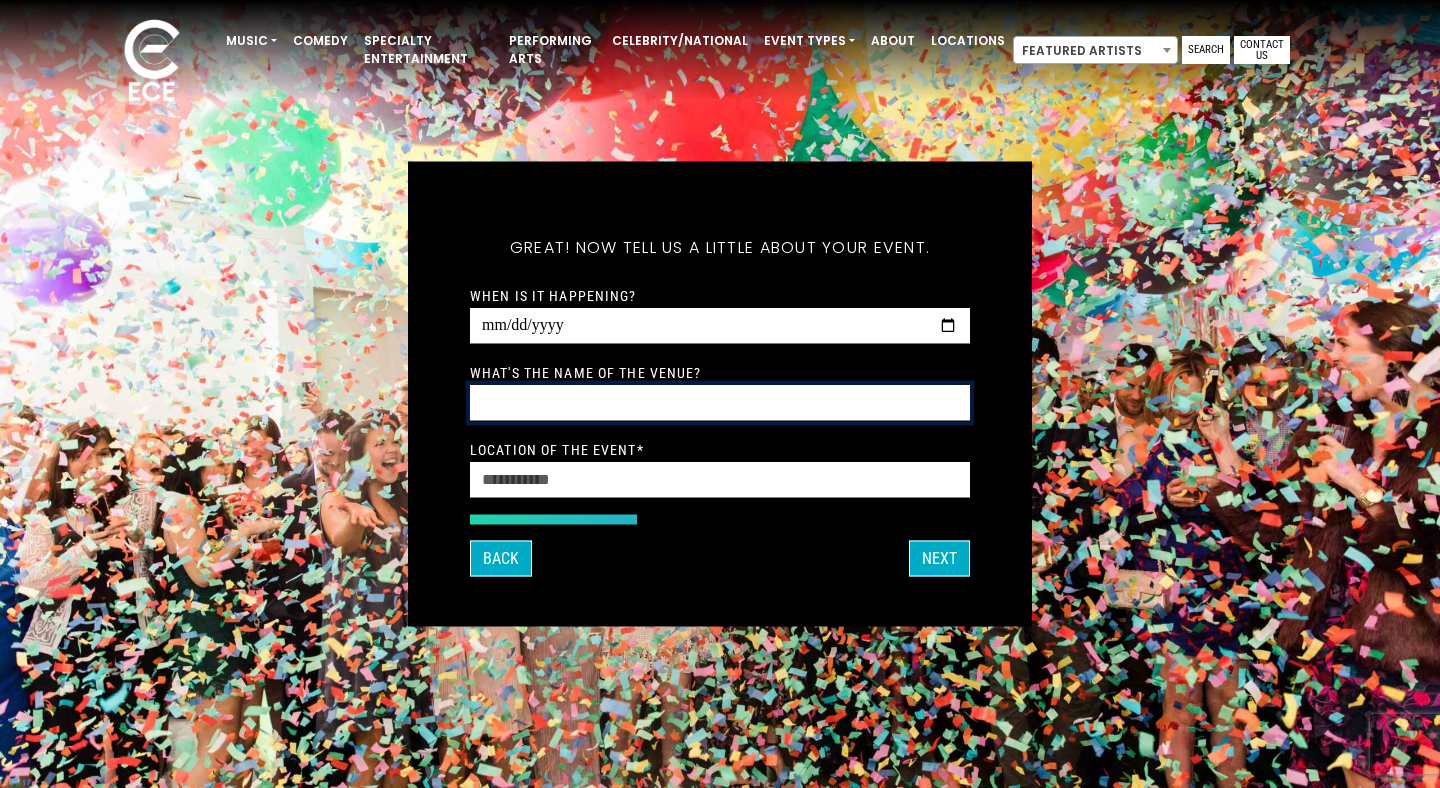 click on "What's the name of the venue?" at bounding box center [720, 403] 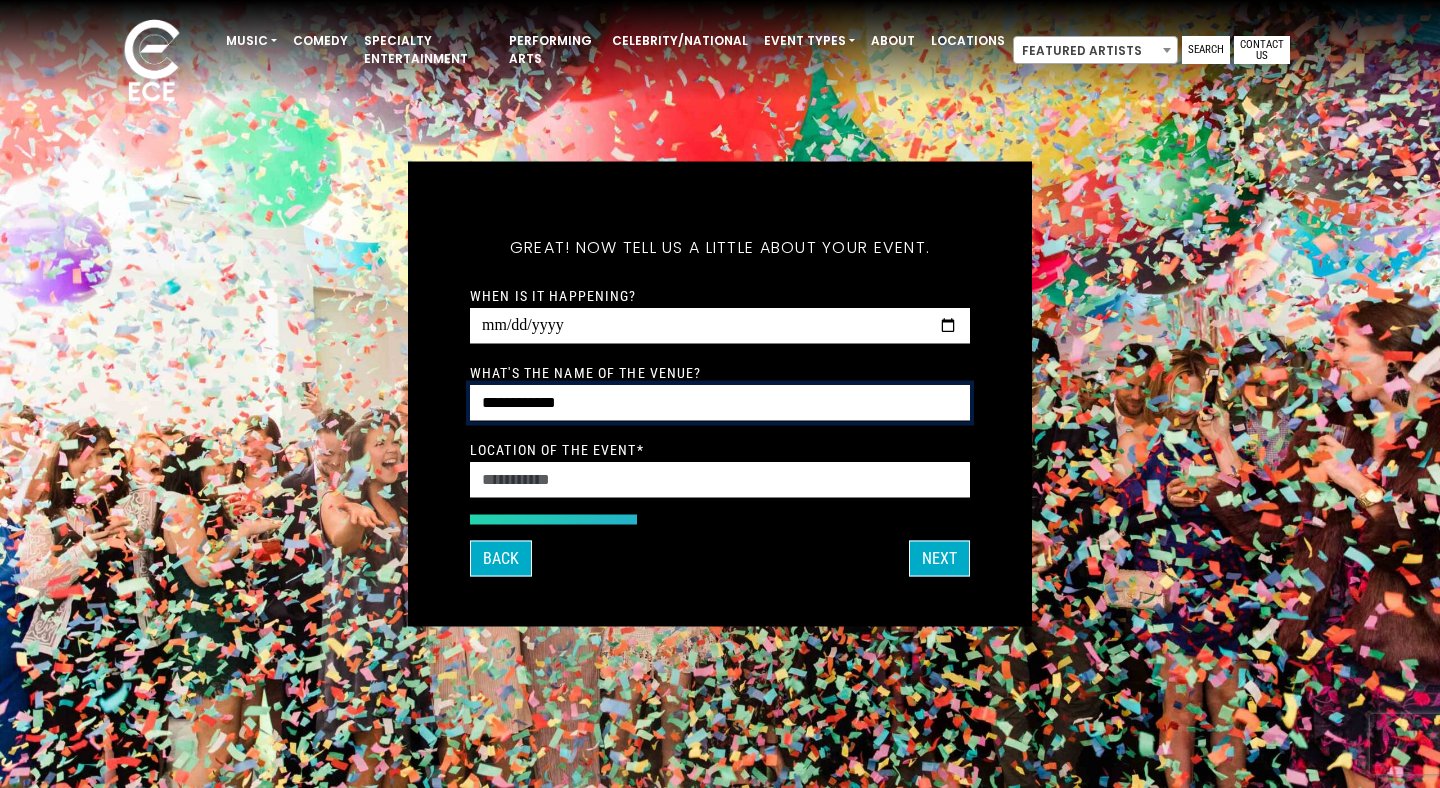 type on "**********" 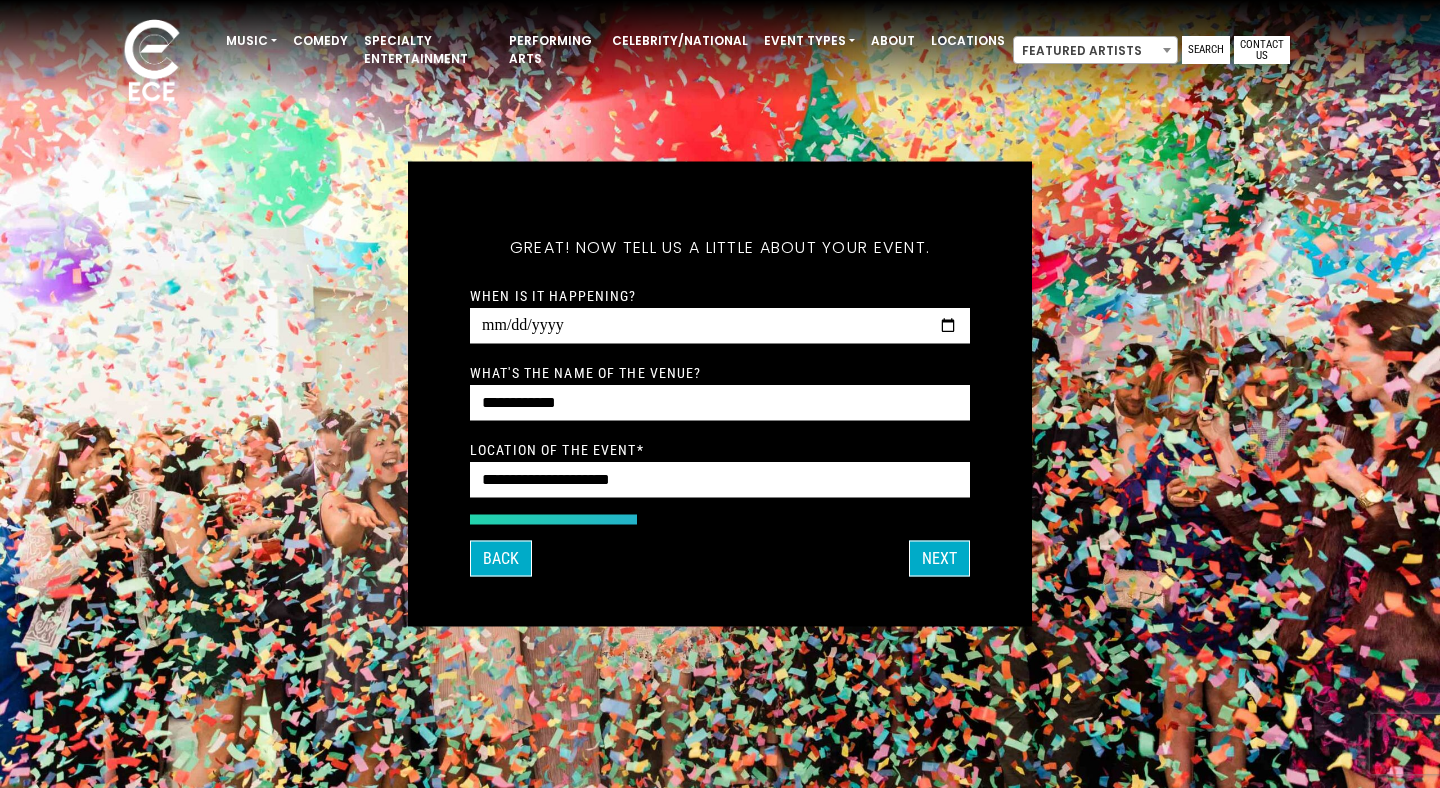 type on "**********" 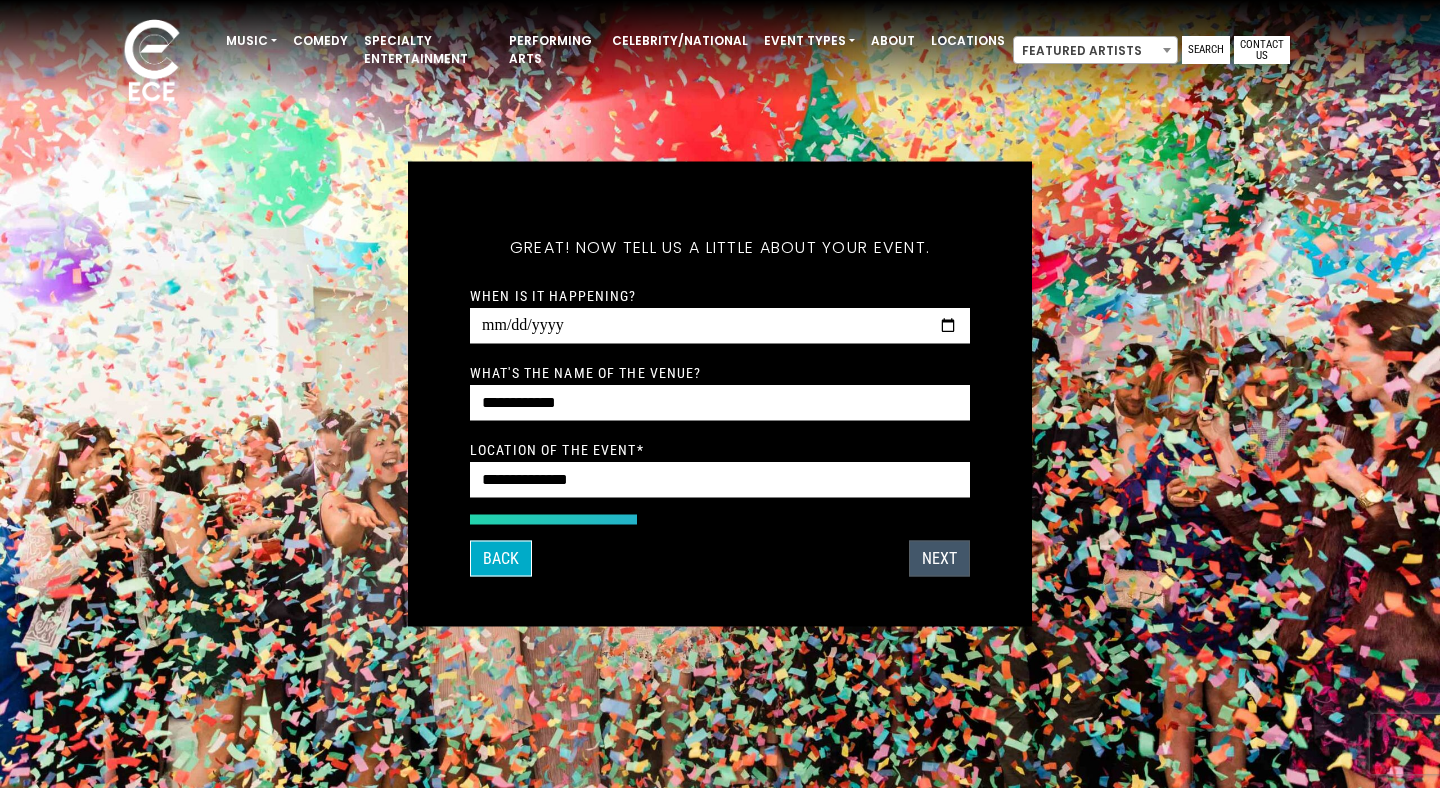 click on "Next" at bounding box center (939, 559) 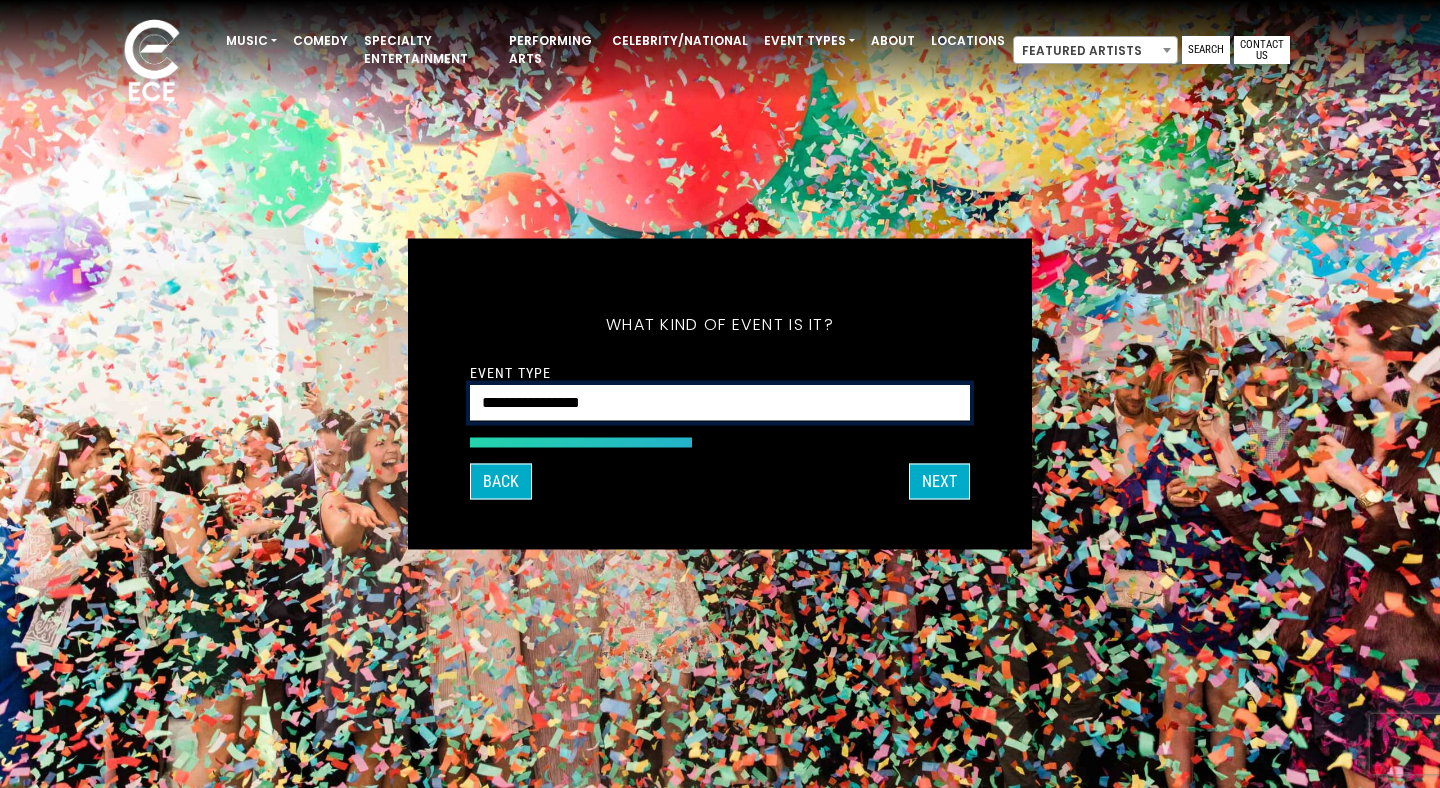 click on "**********" at bounding box center [720, 403] 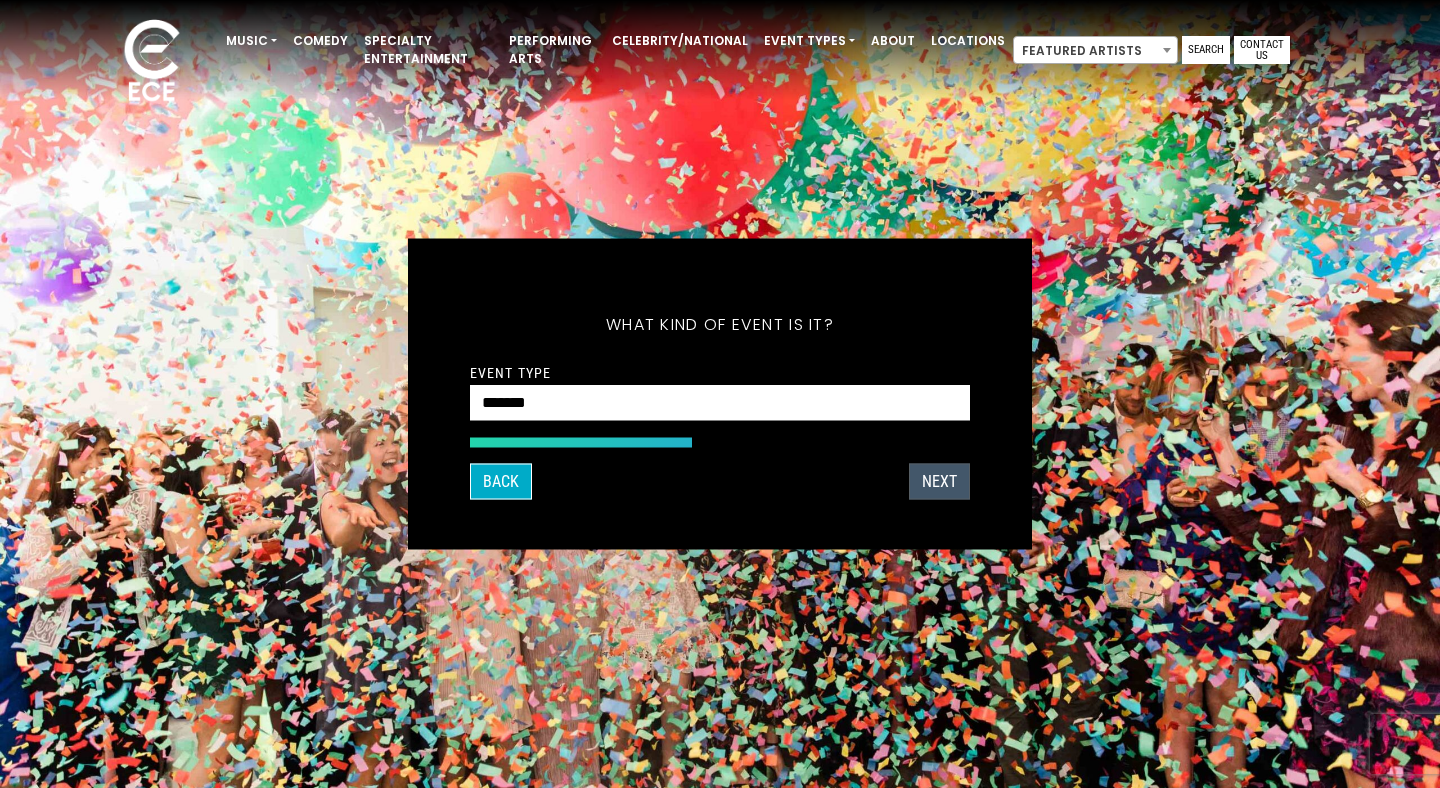 click on "Next" at bounding box center [939, 482] 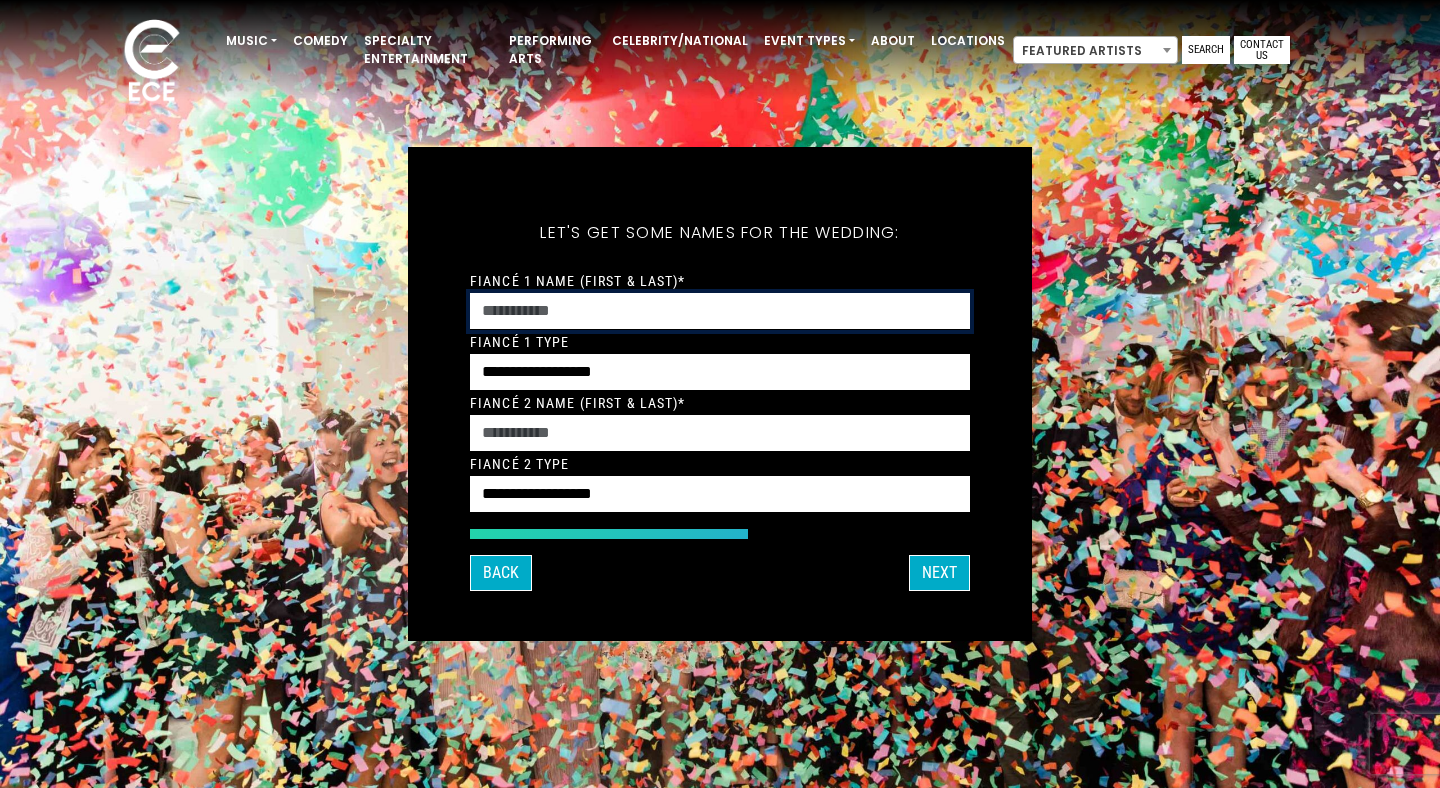 click on "Fiancé 1 Name (First & Last)*" at bounding box center (720, 311) 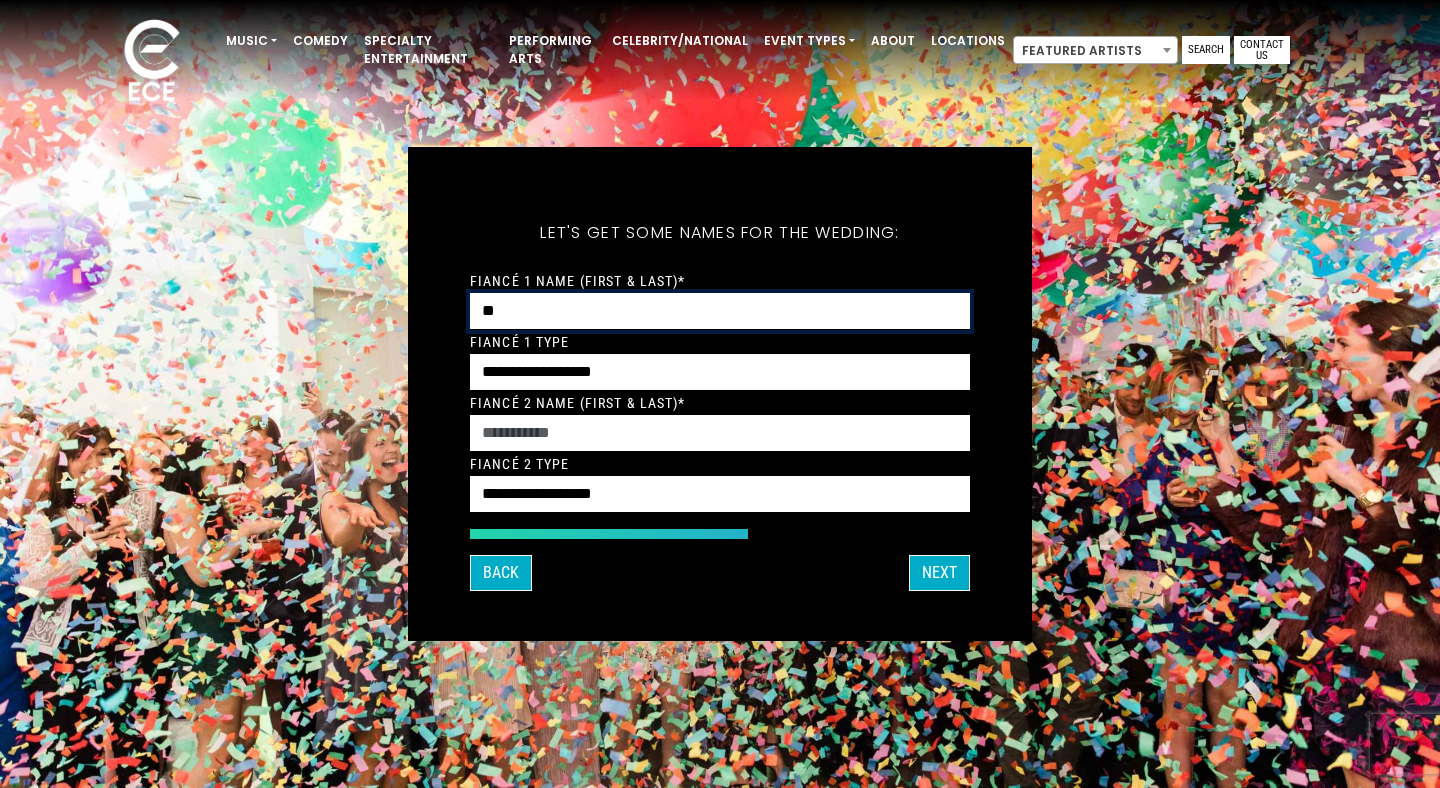 type on "**********" 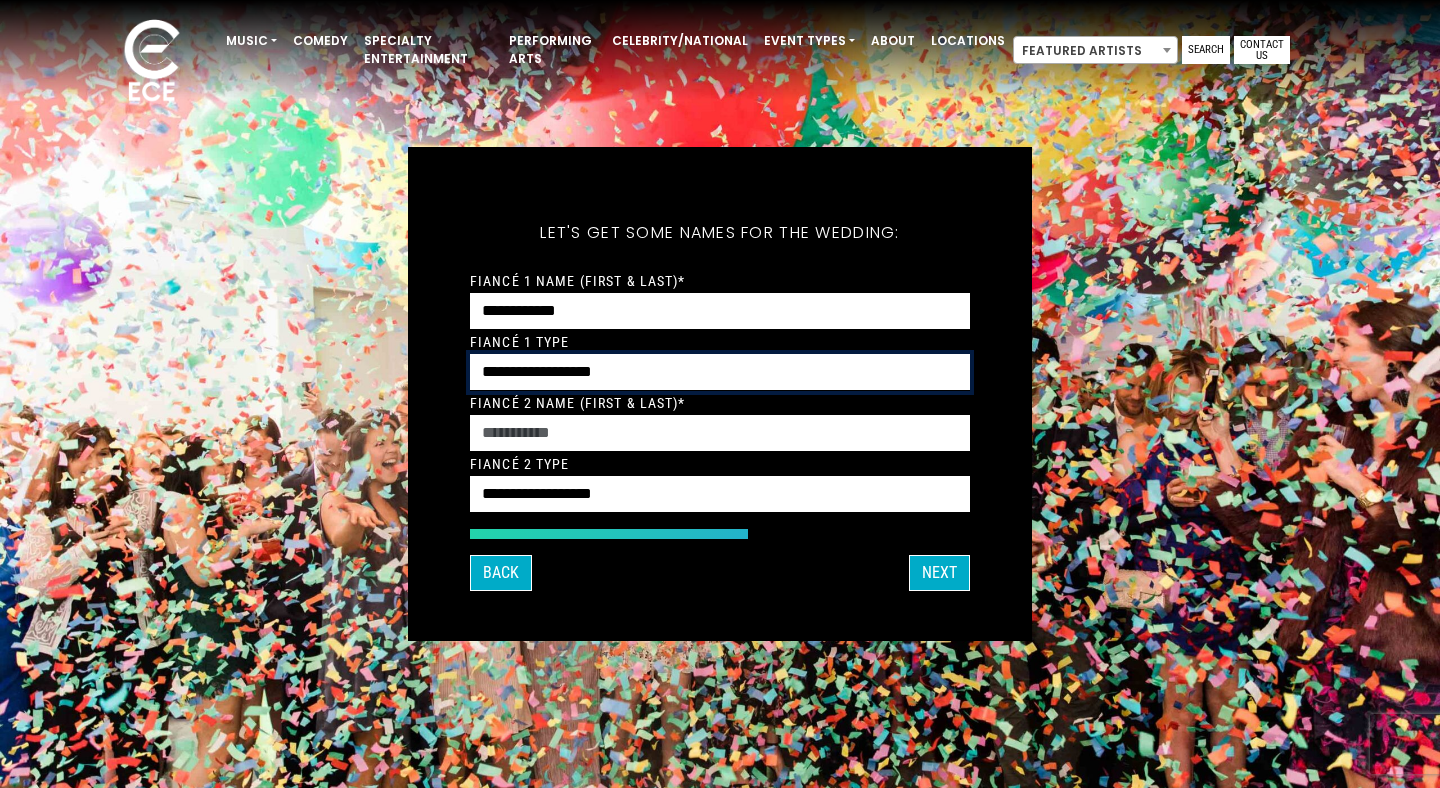 click on "**********" at bounding box center [720, 372] 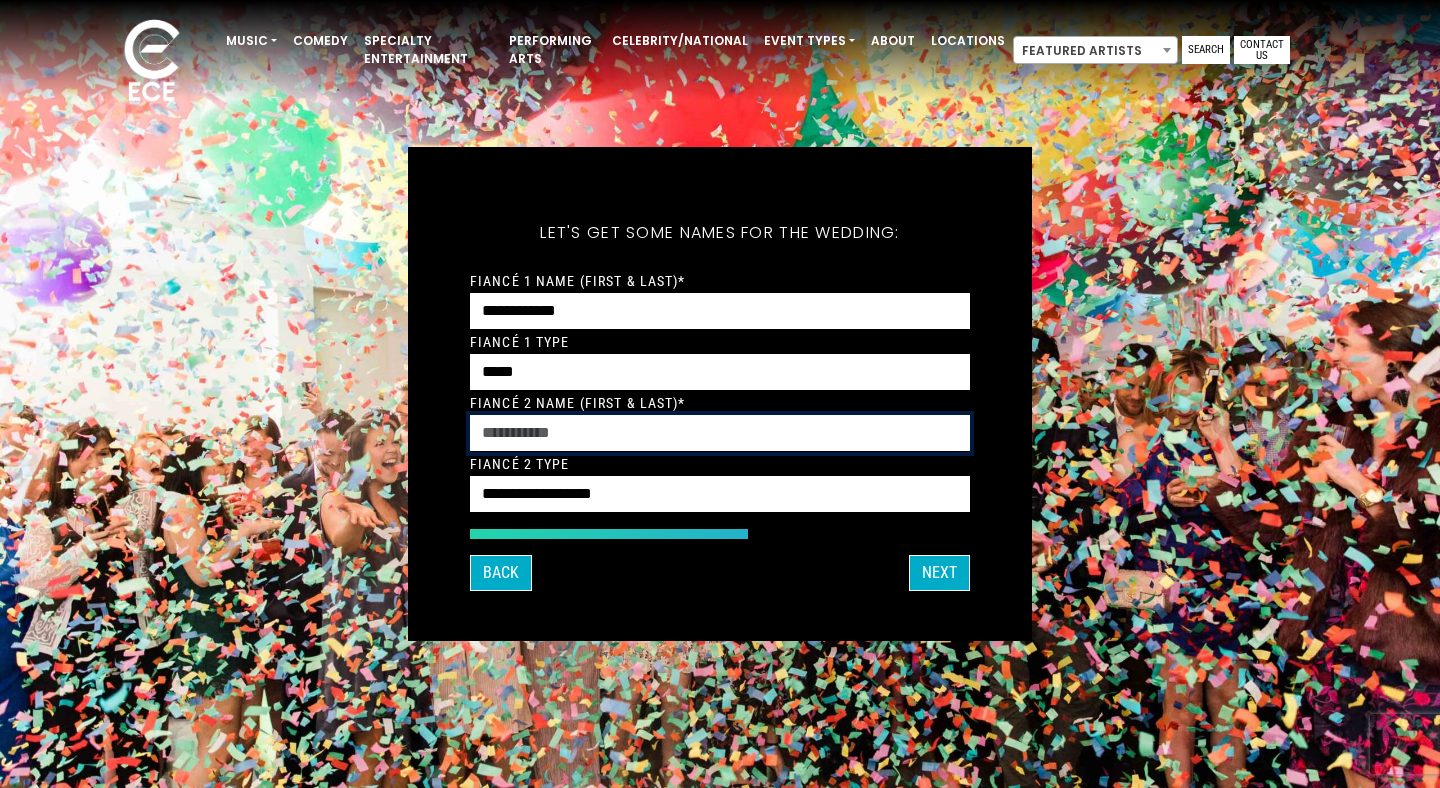 click on "Fiancé 2 Name (First & Last)*" at bounding box center (720, 433) 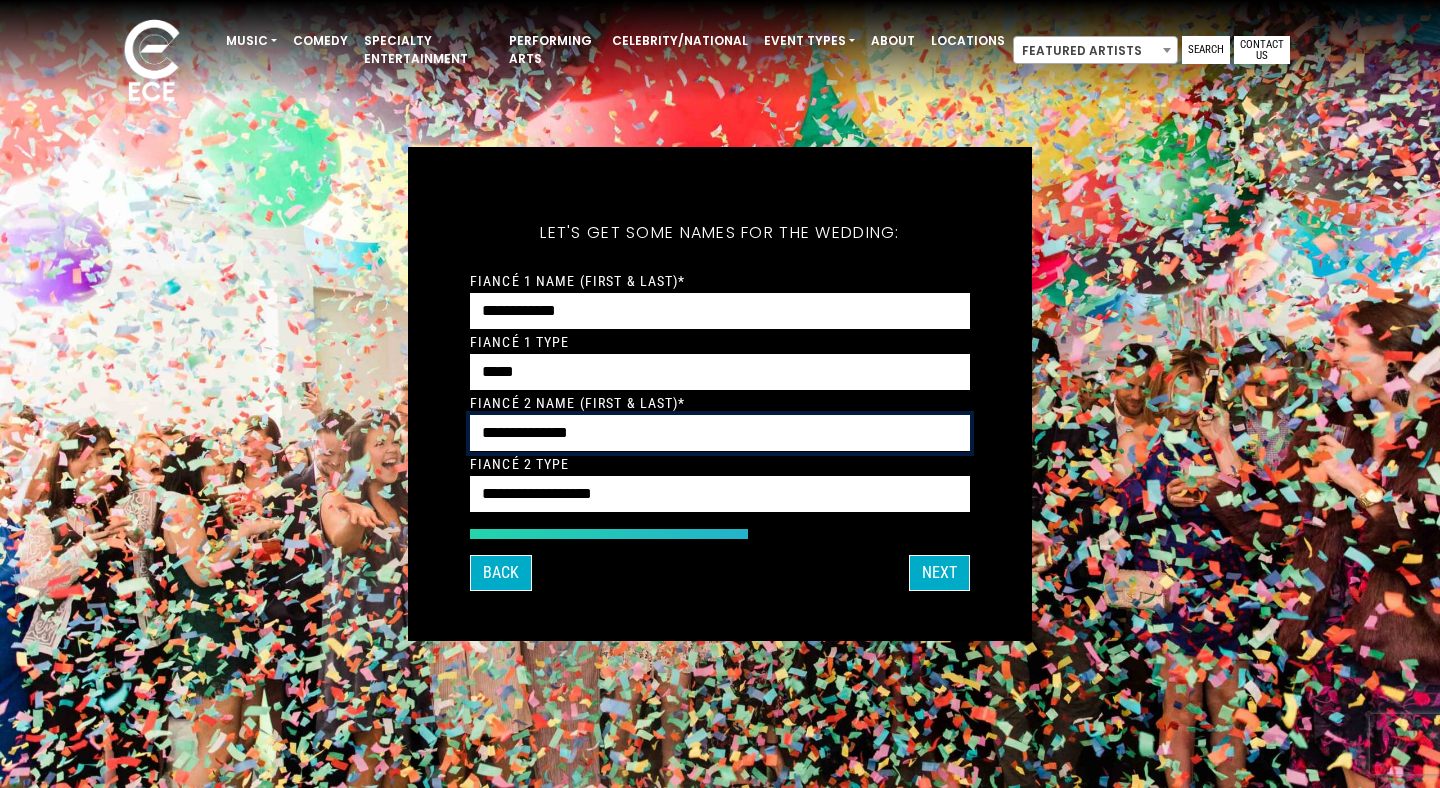 type on "**********" 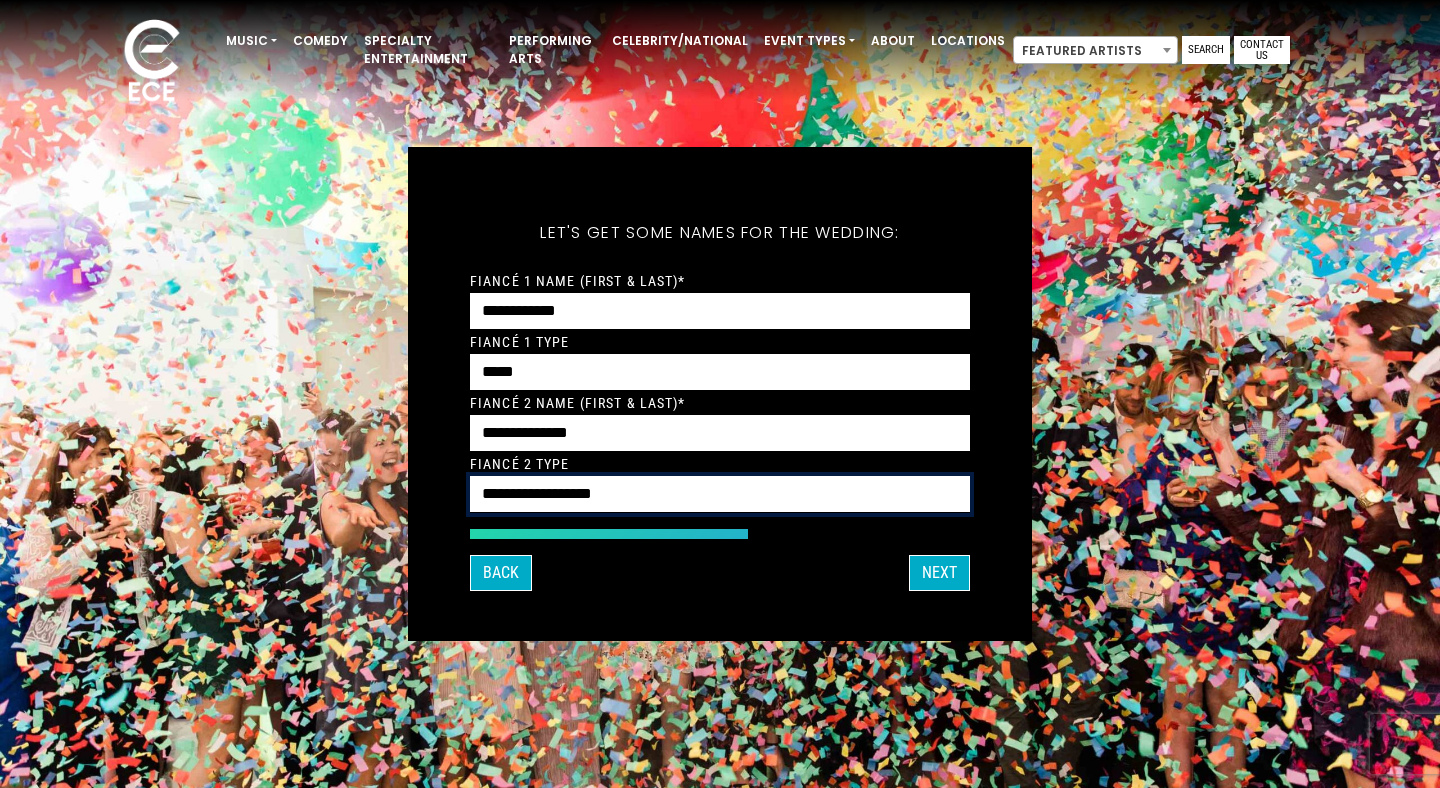click on "**********" at bounding box center [720, 494] 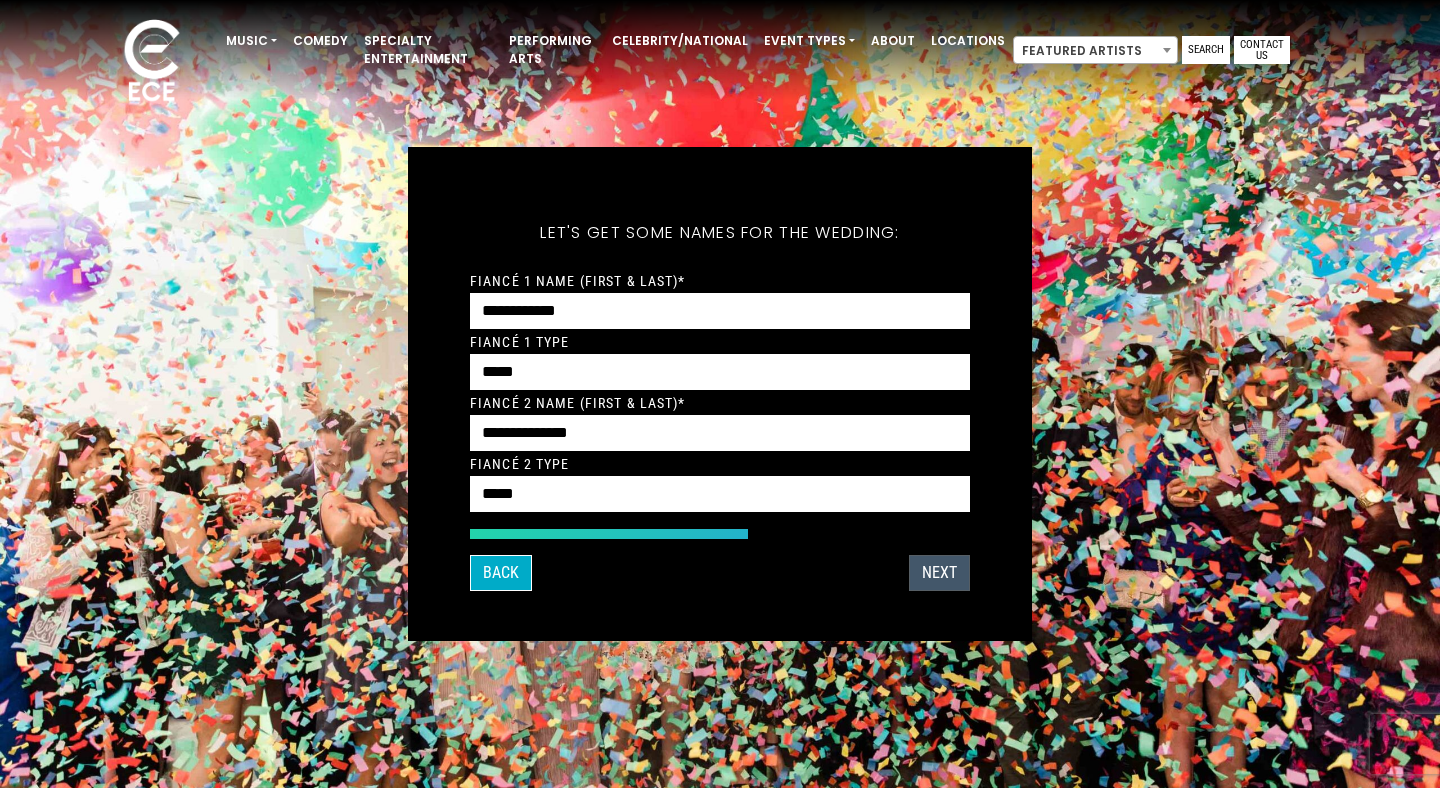 click on "Next" at bounding box center [939, 573] 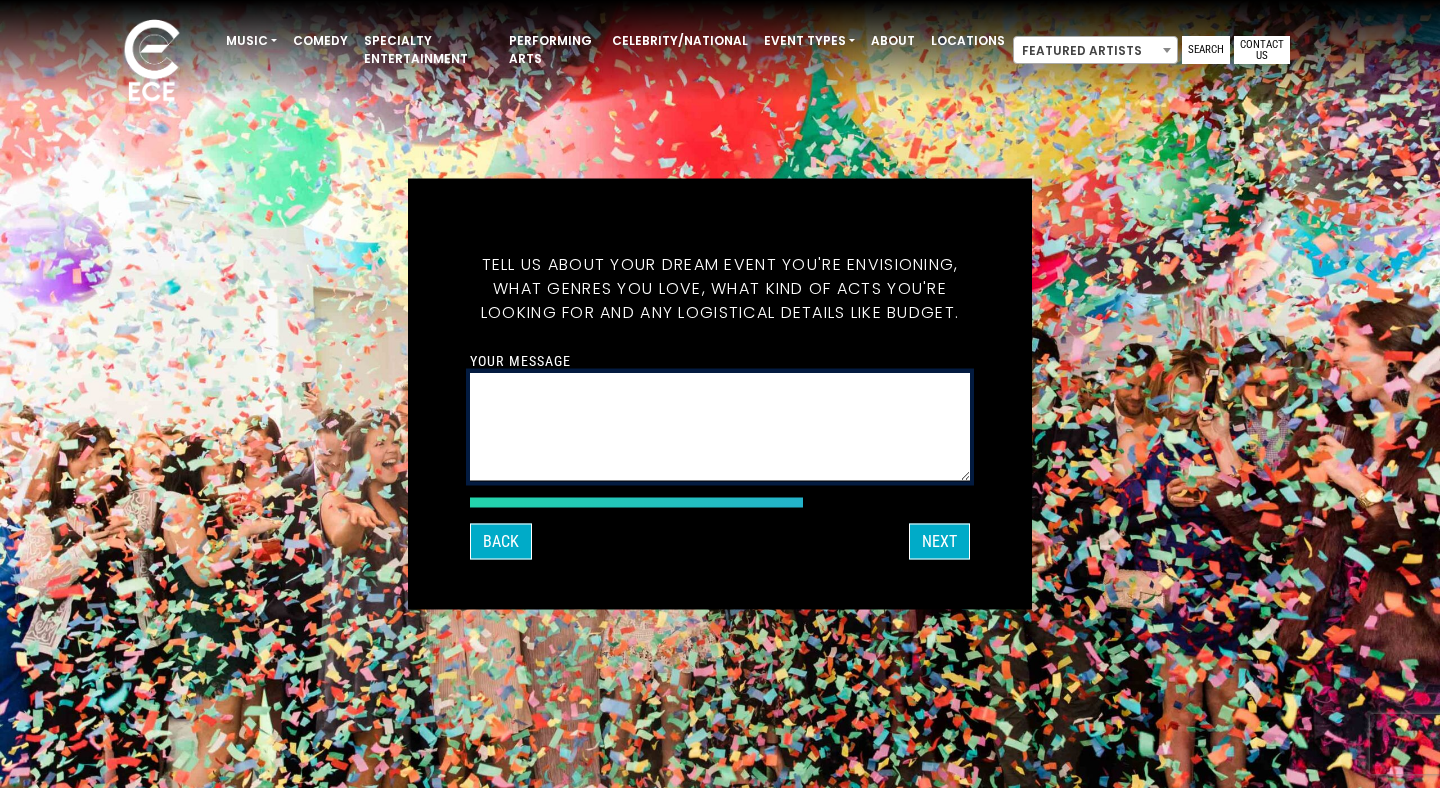 click on "Your message" at bounding box center (720, 427) 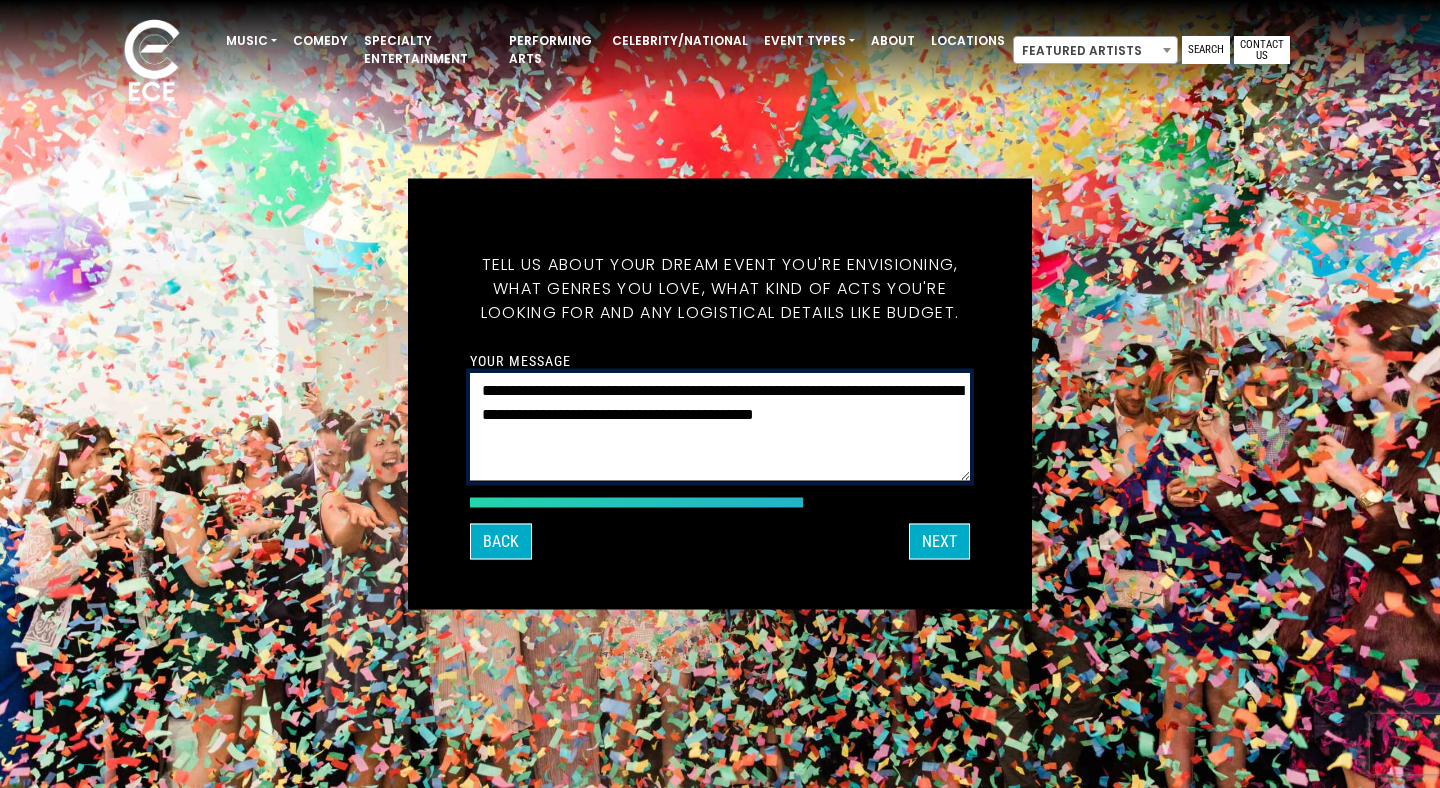 click on "**********" at bounding box center (720, 427) 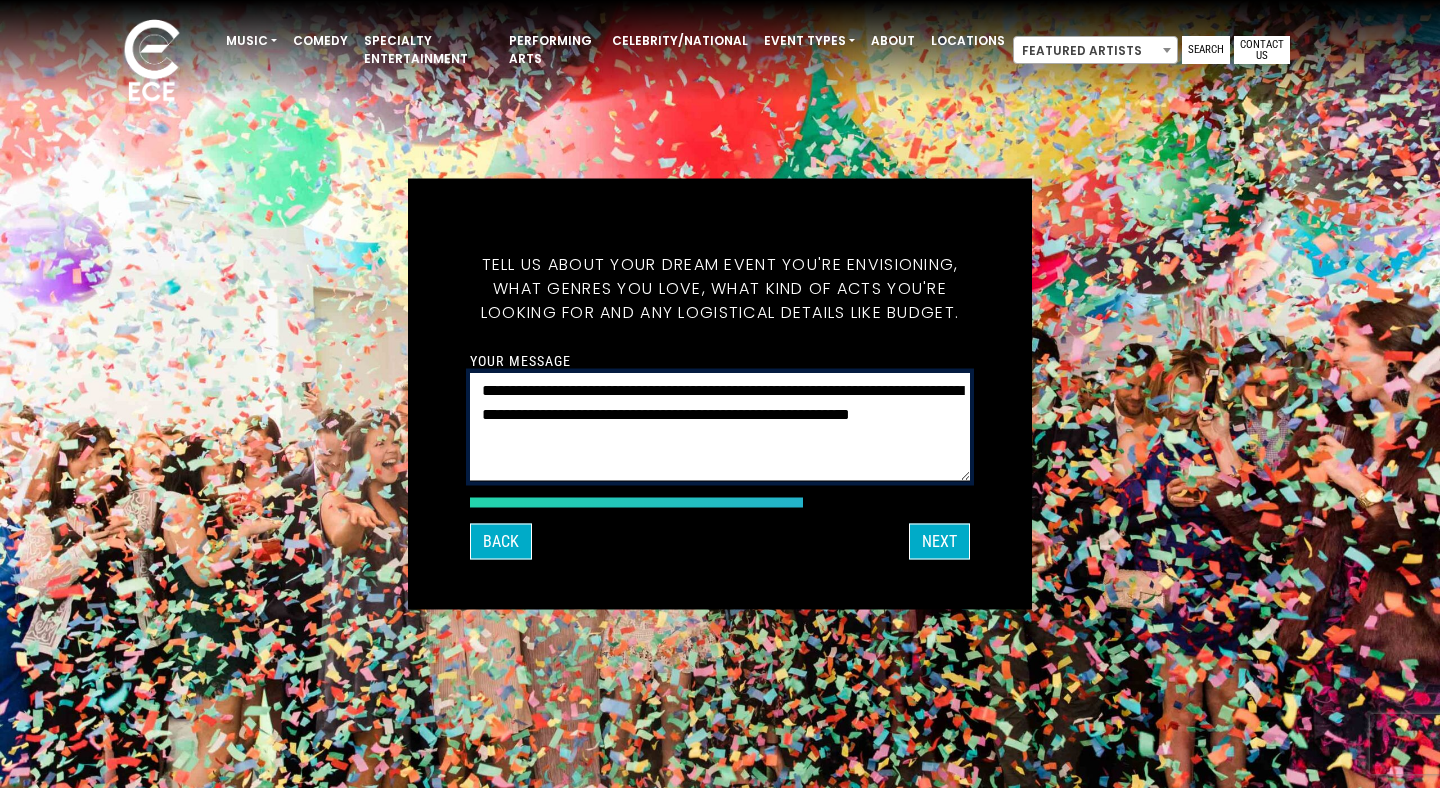 click on "**********" at bounding box center [720, 427] 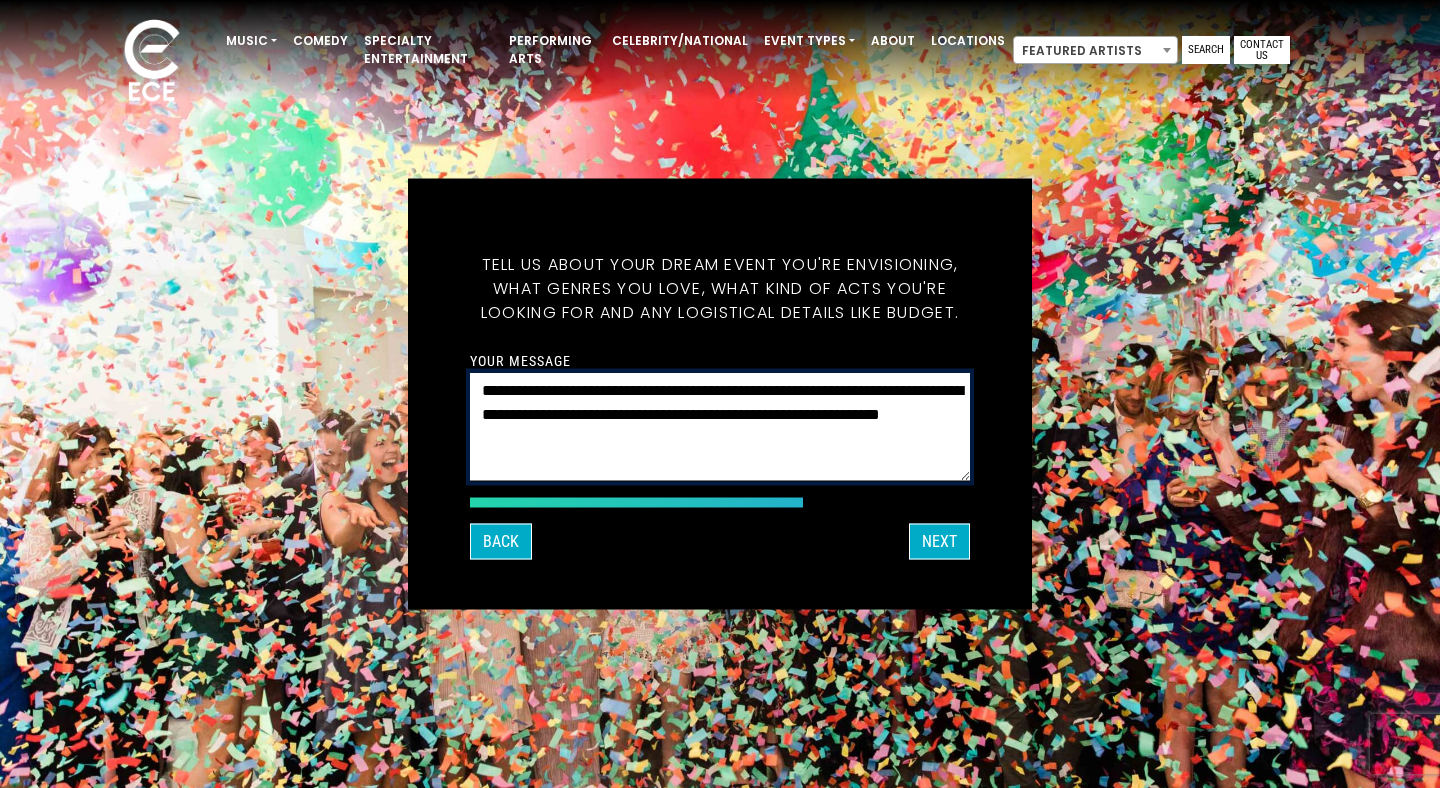 drag, startPoint x: 831, startPoint y: 436, endPoint x: 464, endPoint y: 380, distance: 371.2479 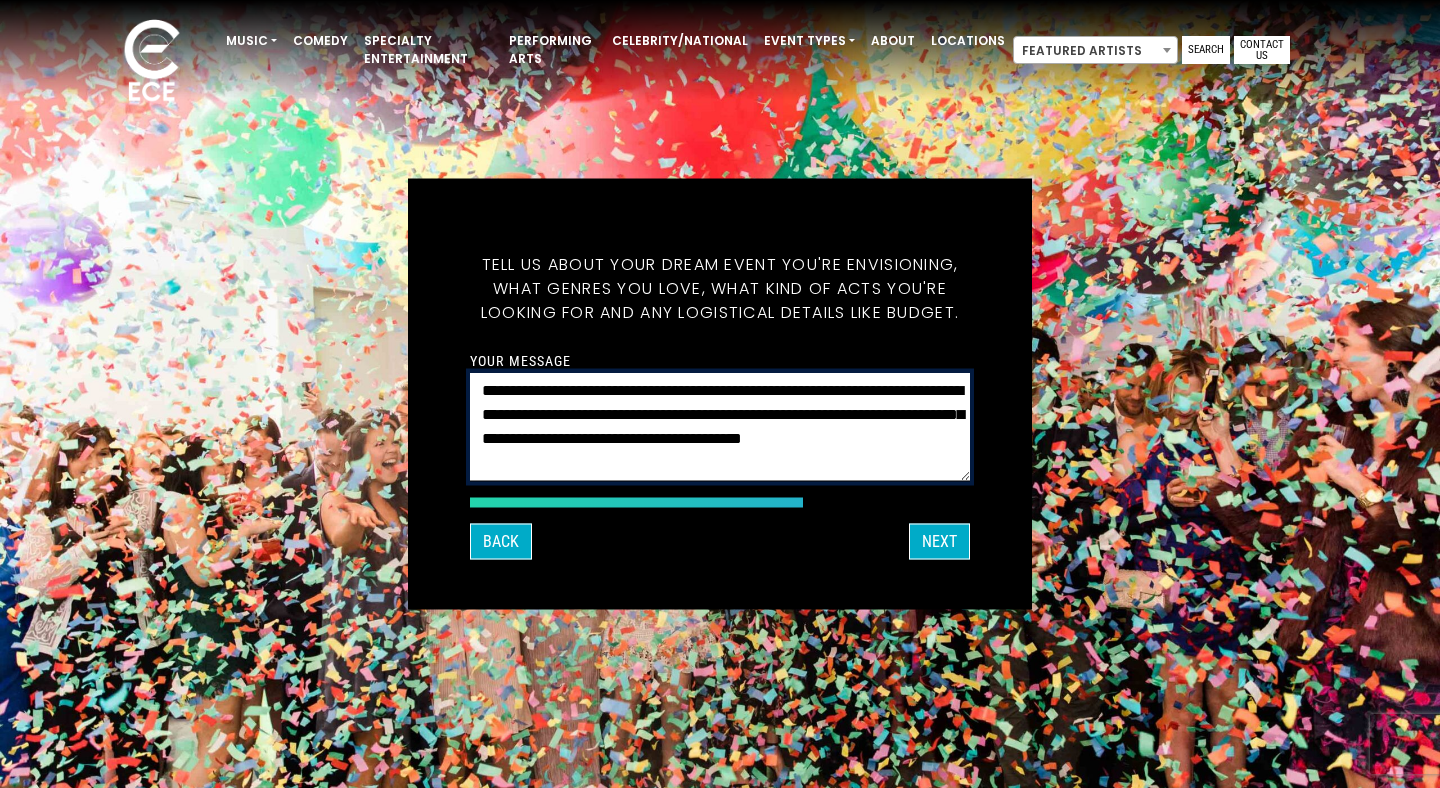 drag, startPoint x: 787, startPoint y: 473, endPoint x: 454, endPoint y: 370, distance: 348.56564 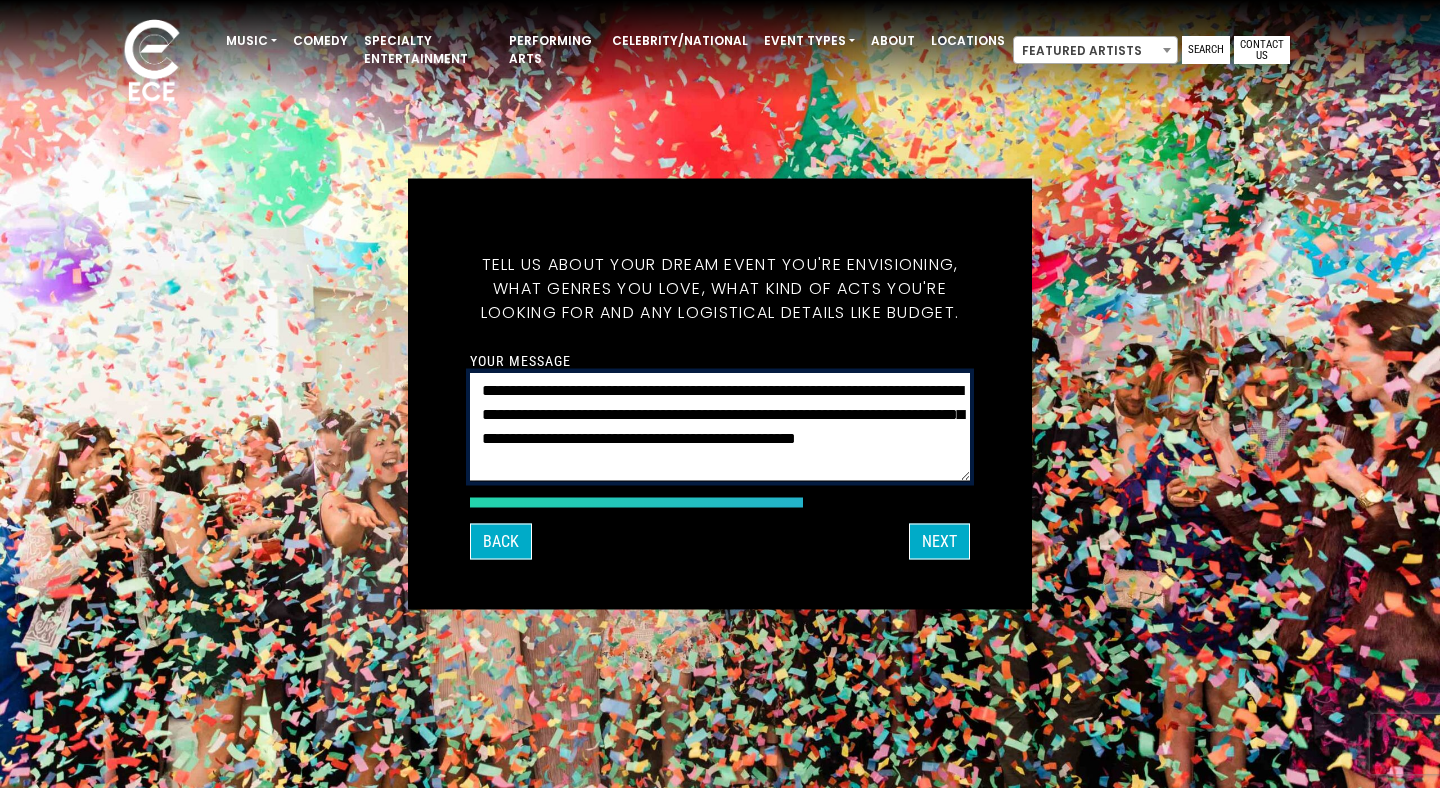 drag, startPoint x: 814, startPoint y: 476, endPoint x: 462, endPoint y: 367, distance: 368.49017 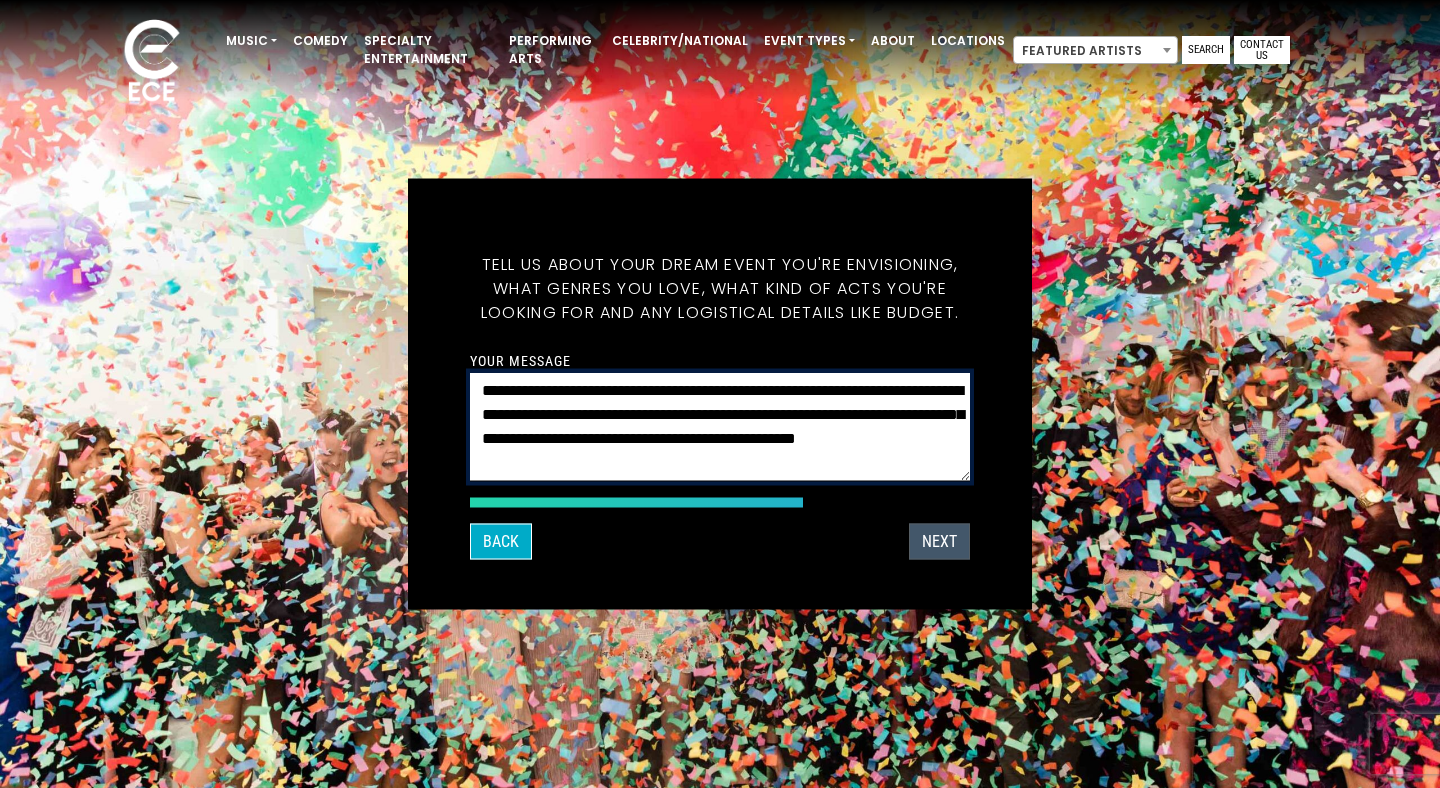 type on "**********" 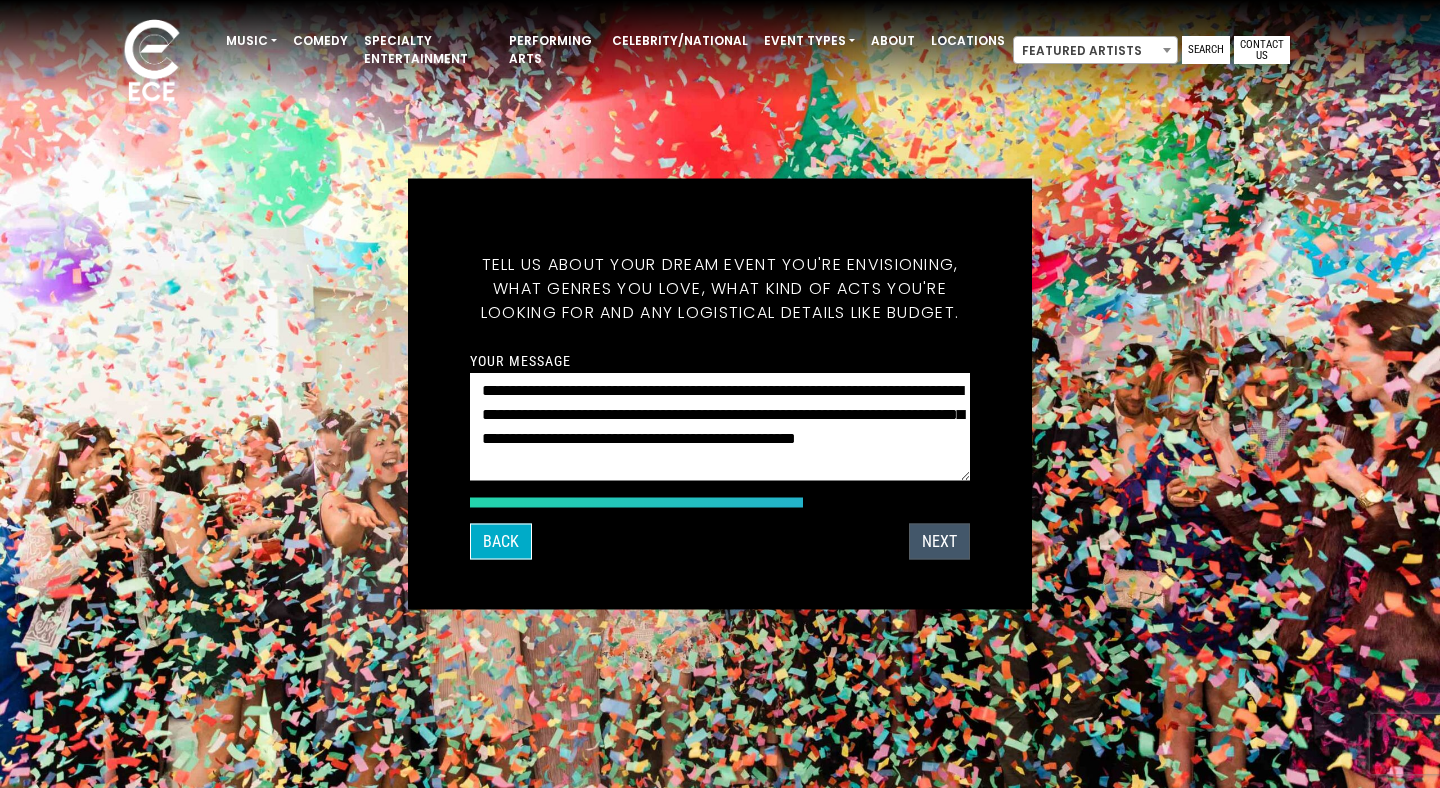 click on "Next" at bounding box center [939, 542] 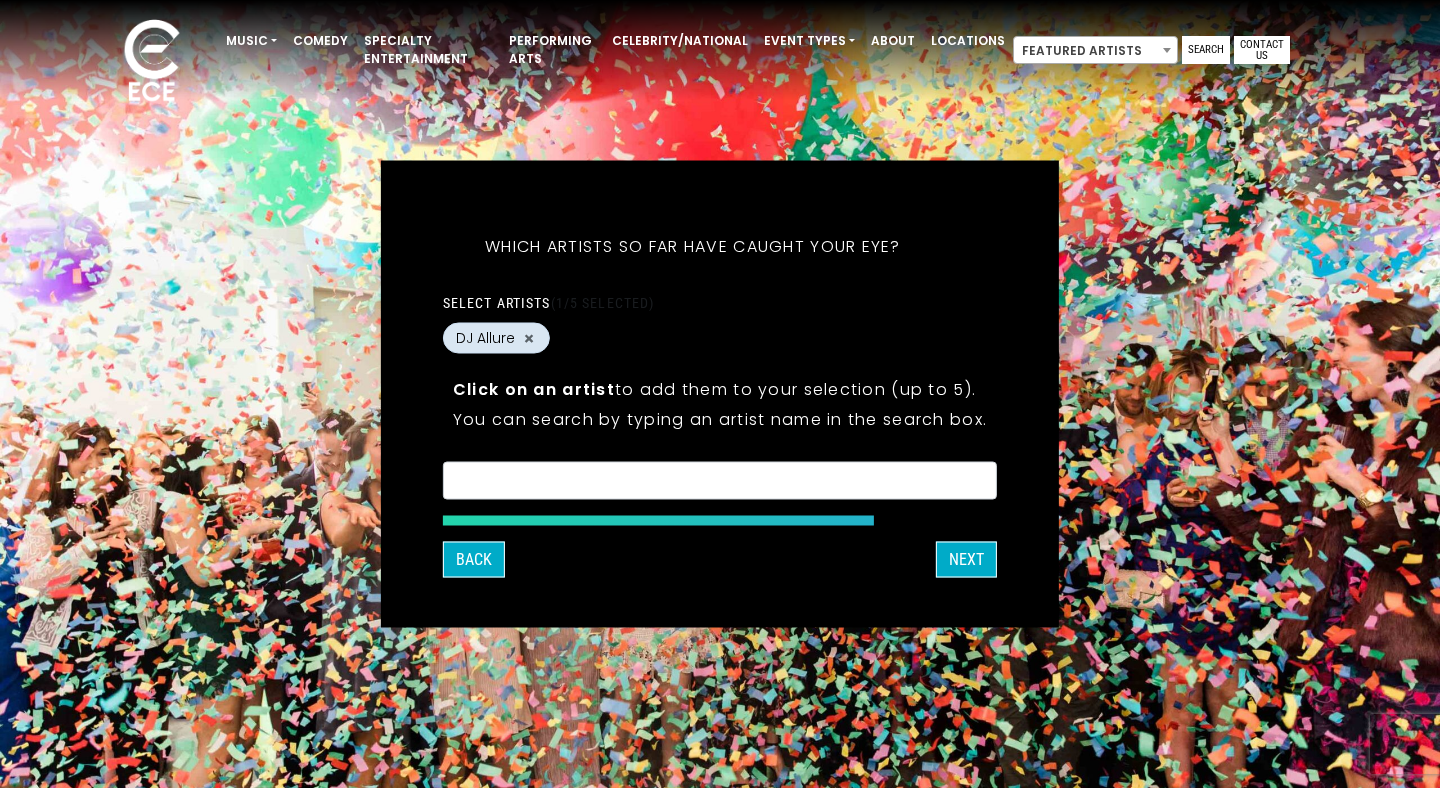 scroll, scrollTop: 11, scrollLeft: 0, axis: vertical 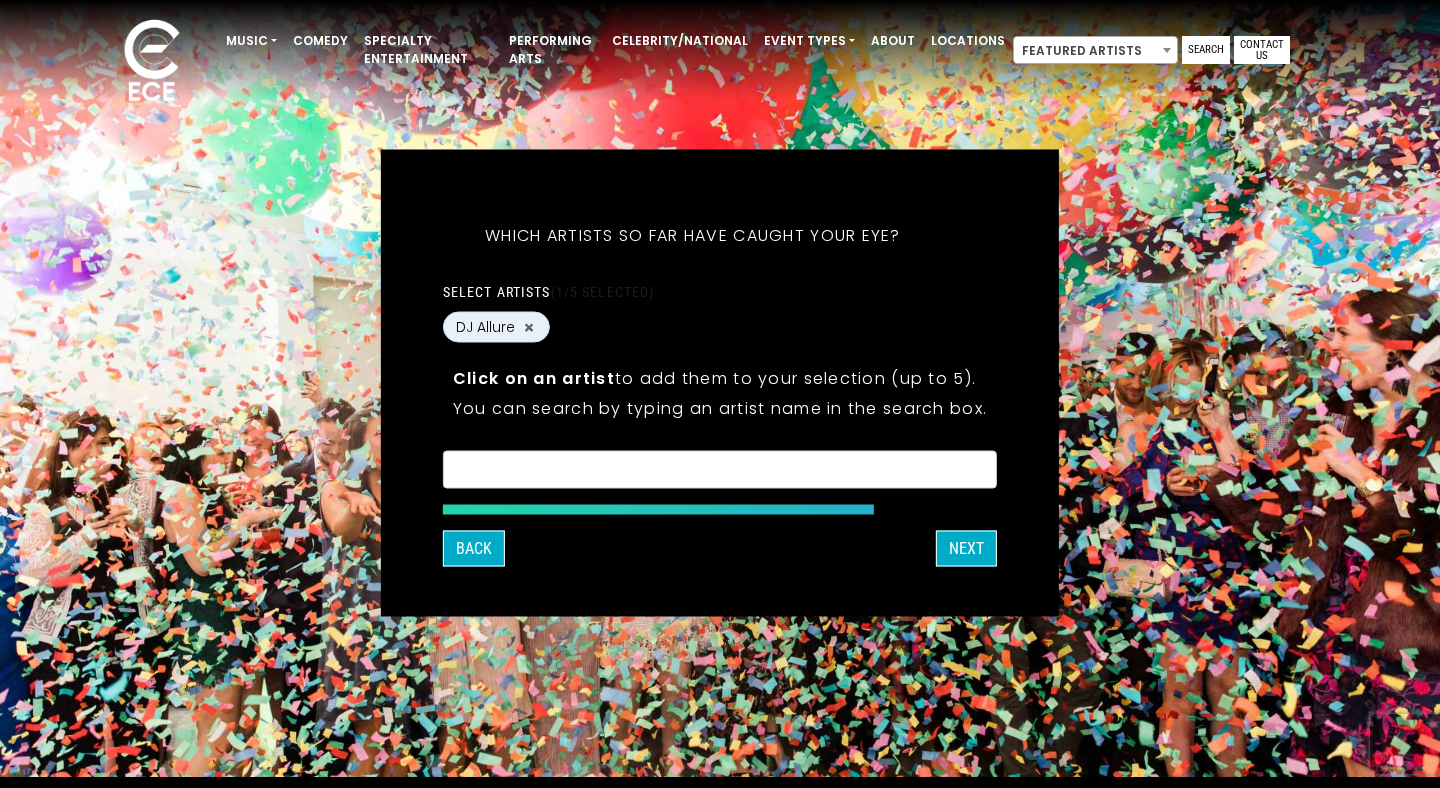 click at bounding box center (720, 469) 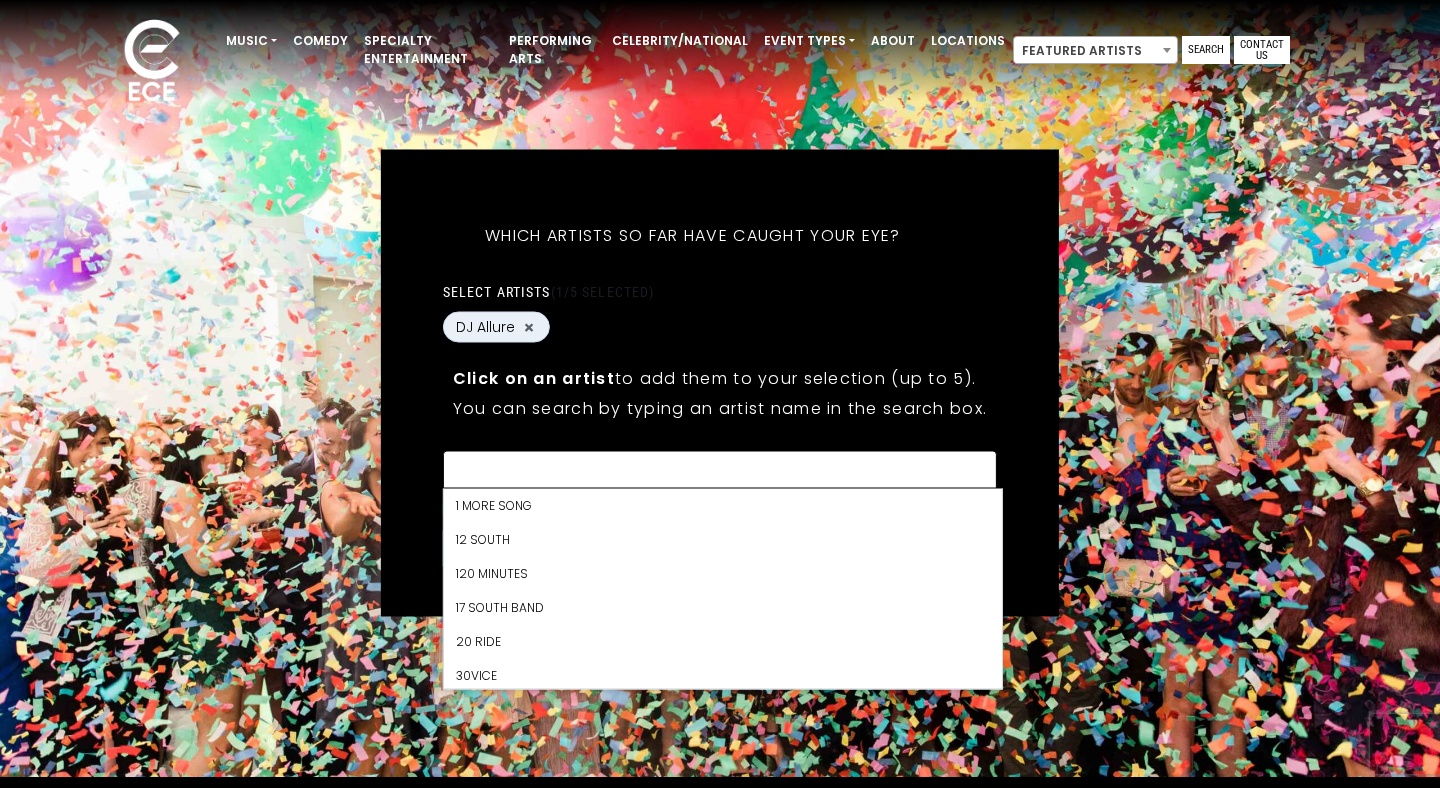 scroll, scrollTop: 2, scrollLeft: 0, axis: vertical 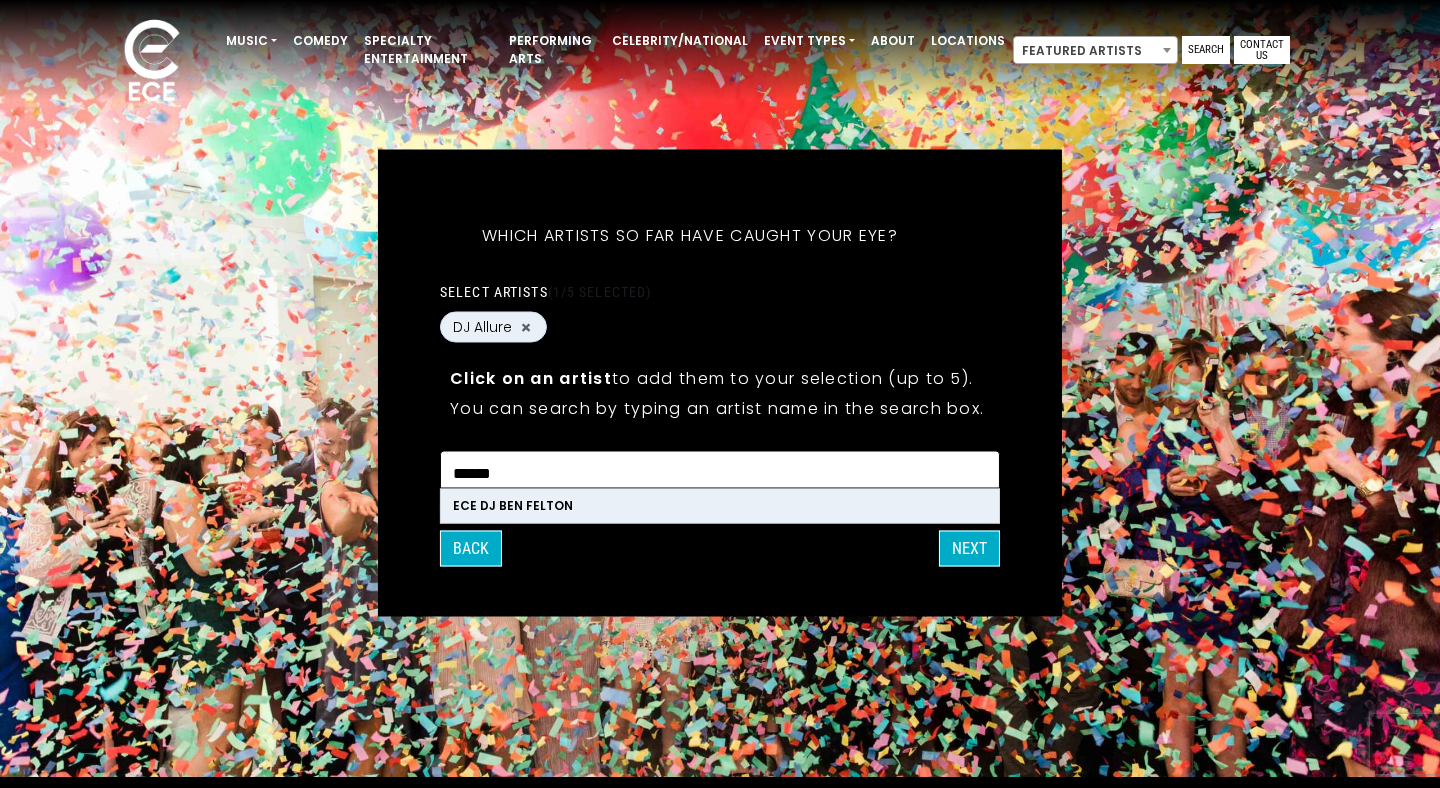 click on "ECE DJ BEN FELTON" at bounding box center [720, 506] 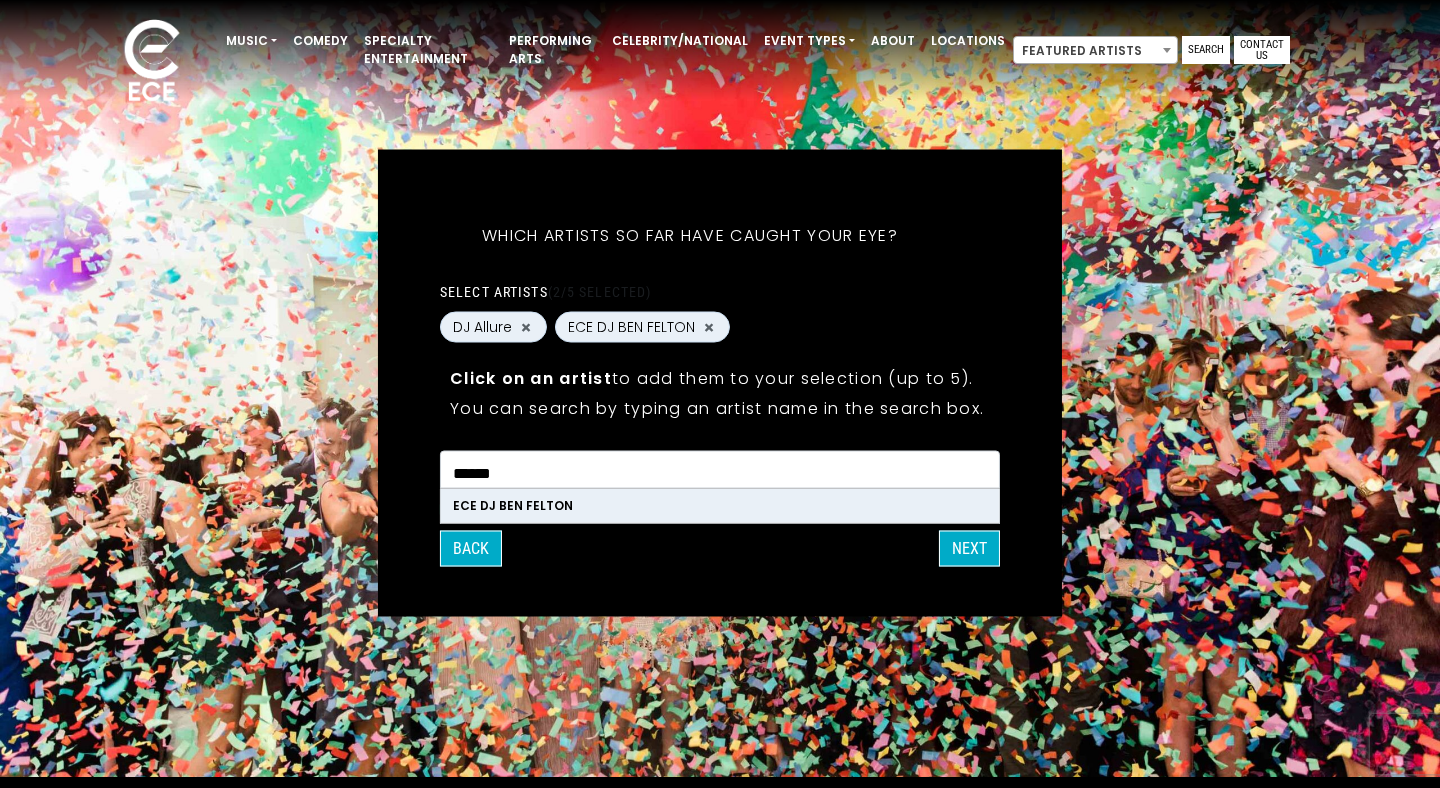 scroll, scrollTop: 4994, scrollLeft: 0, axis: vertical 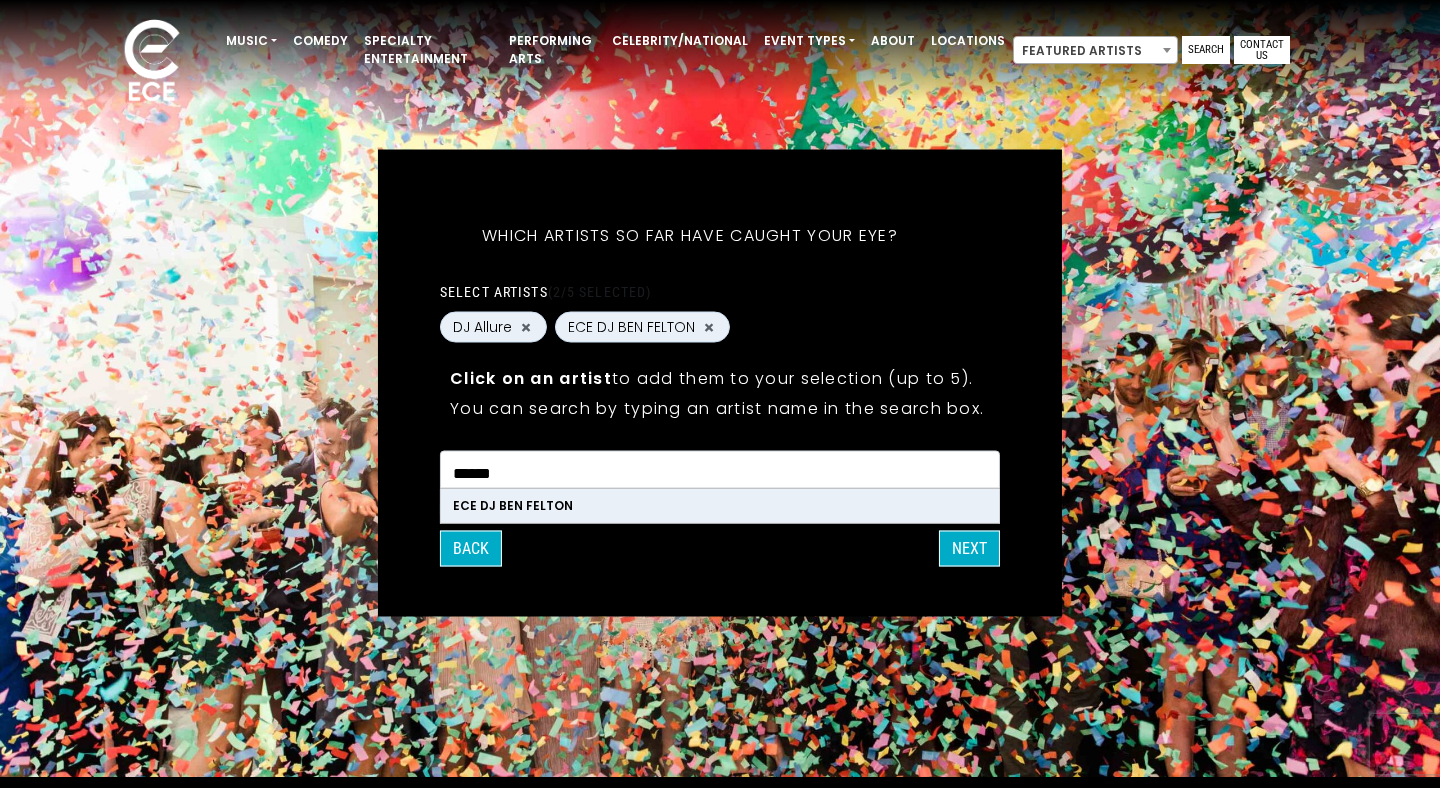click on "******" at bounding box center (720, 473) 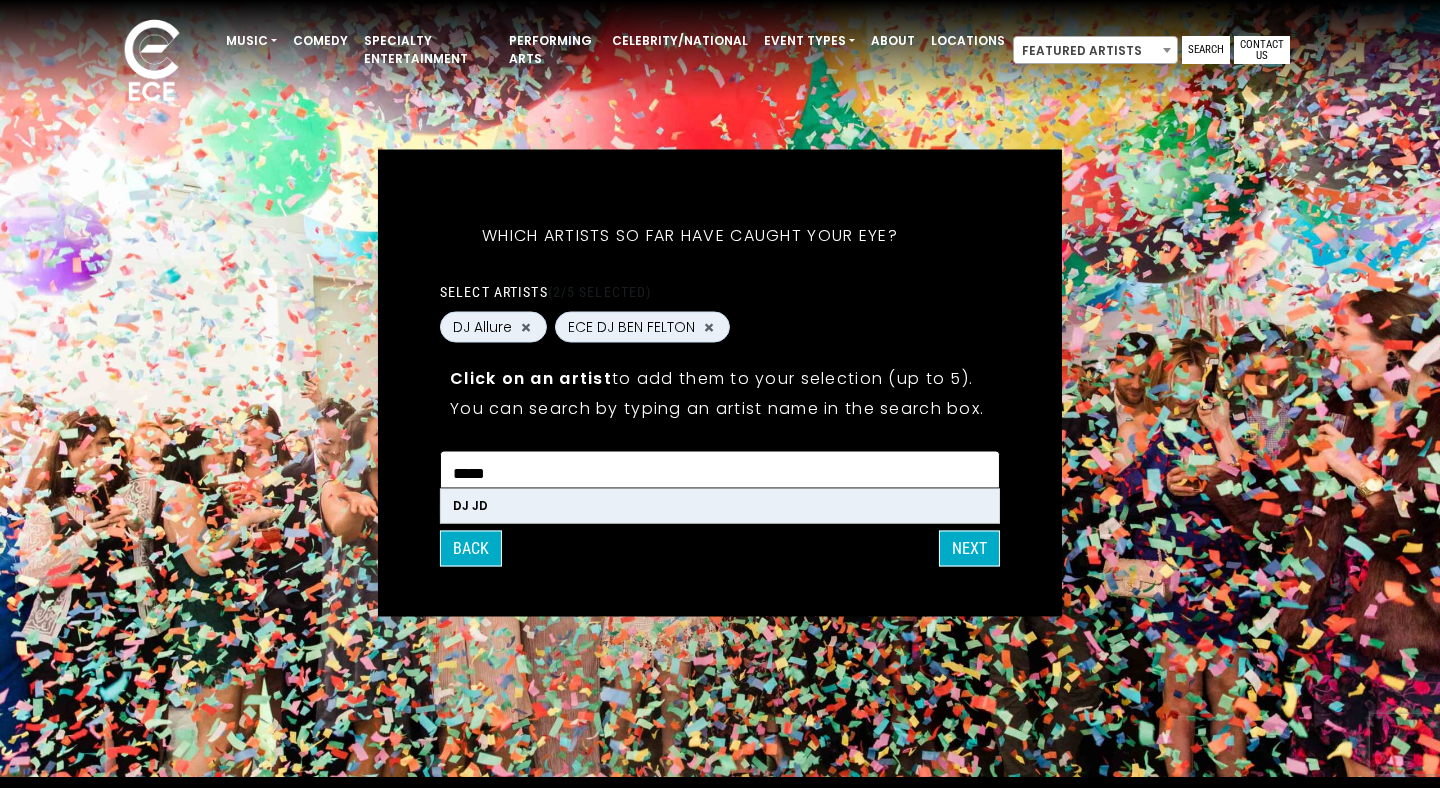 click on "DJ JD" at bounding box center (720, 506) 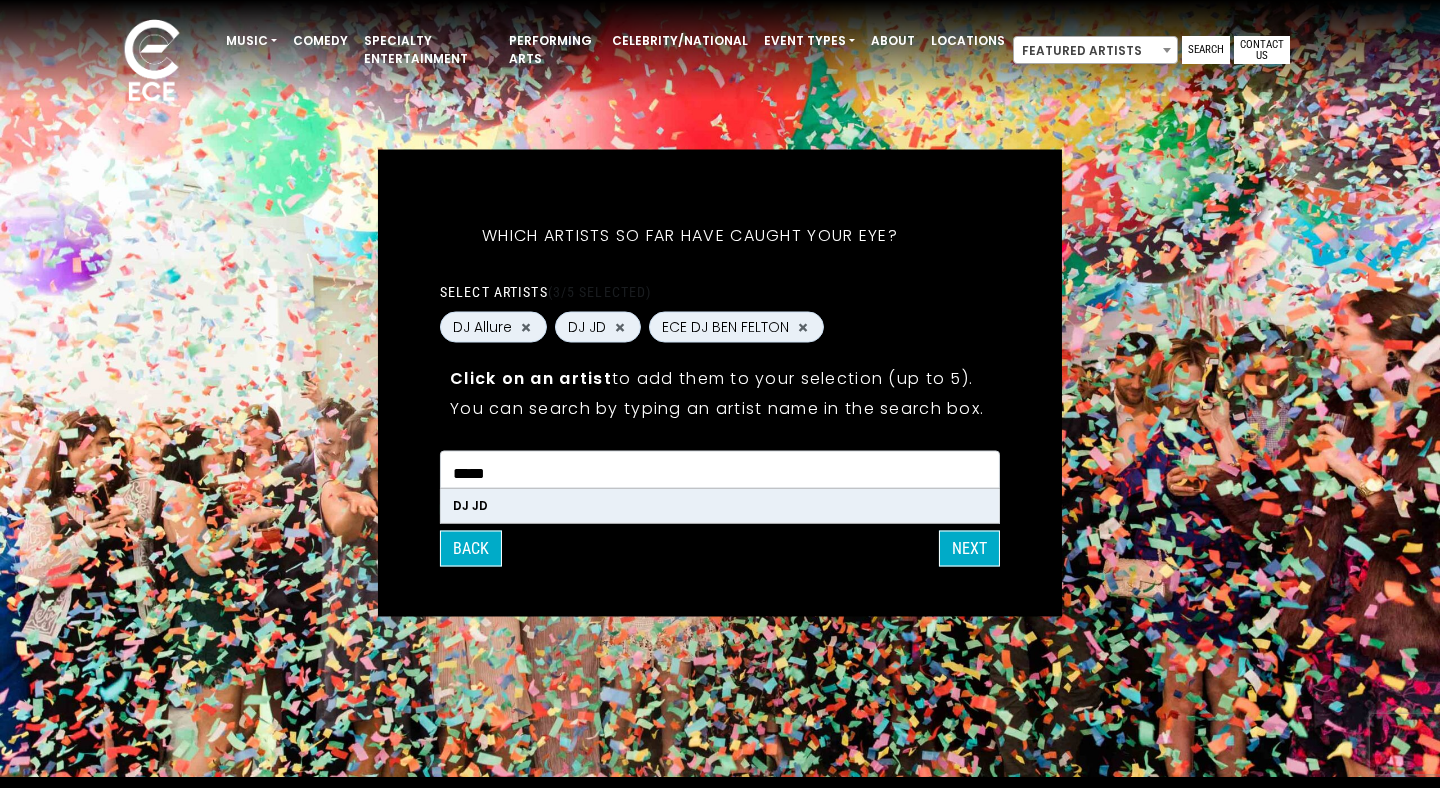 click on "****" at bounding box center (720, 473) 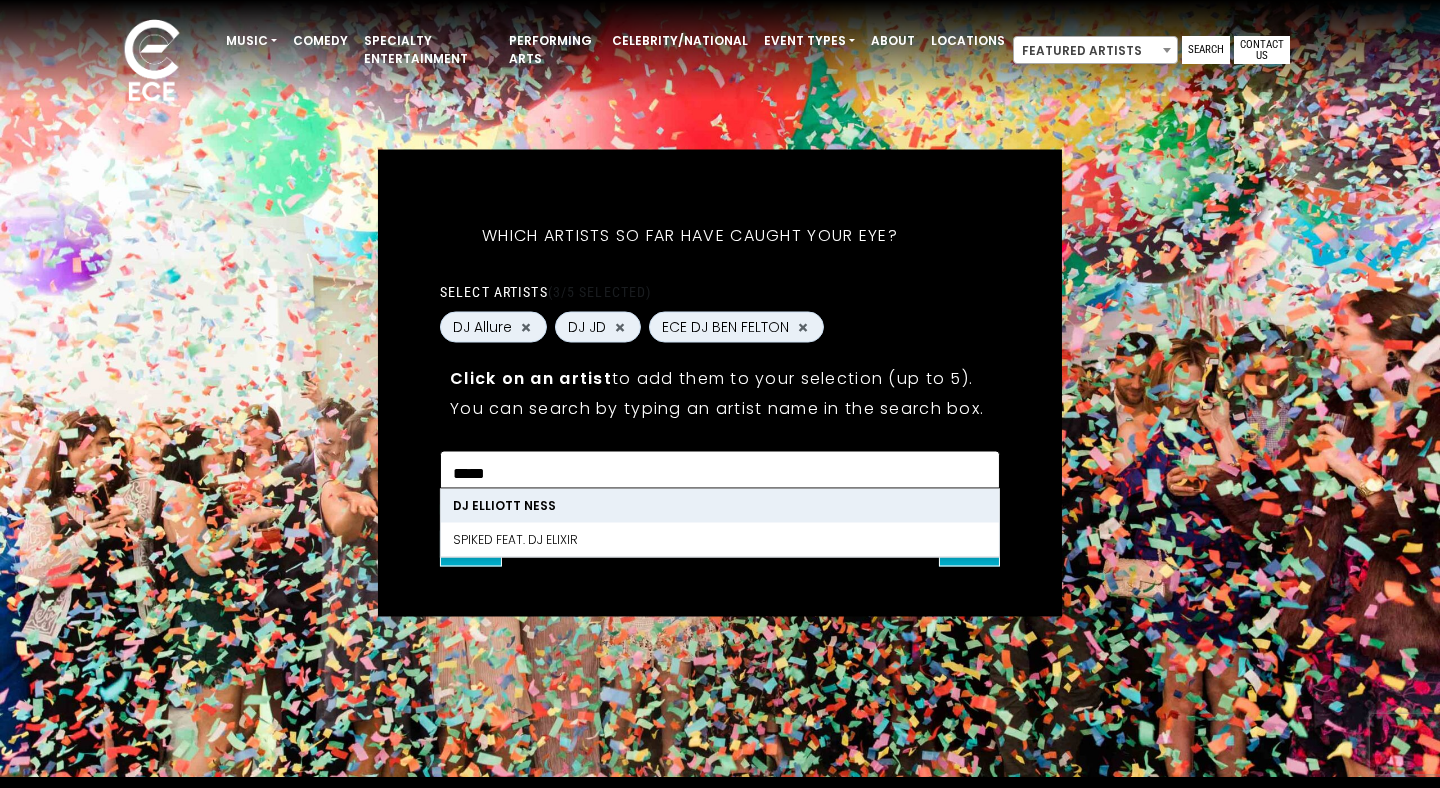 click on "DJ ELLIOTT NESS" at bounding box center [720, 506] 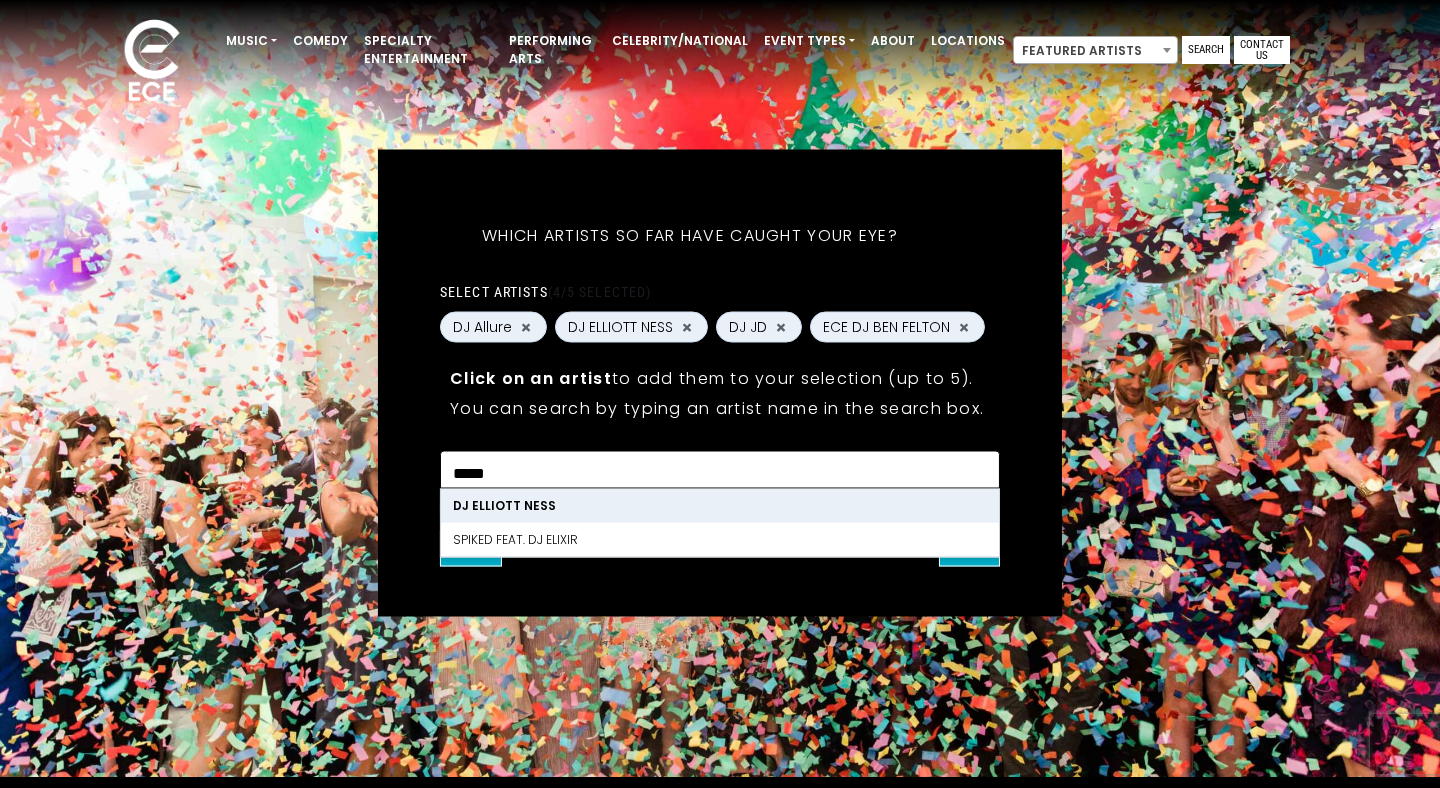 drag, startPoint x: 762, startPoint y: 474, endPoint x: 407, endPoint y: 470, distance: 355.02252 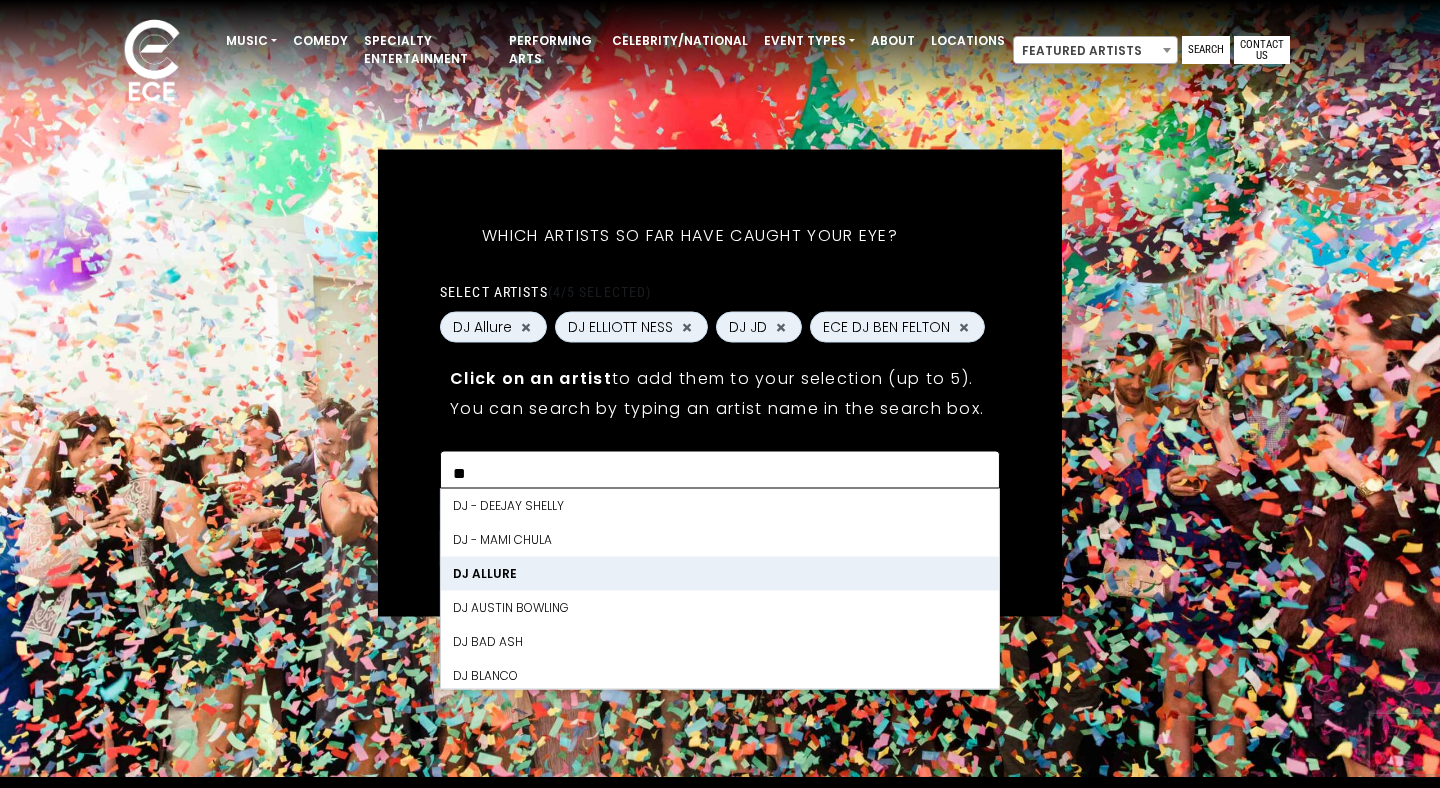 scroll, scrollTop: 0, scrollLeft: 0, axis: both 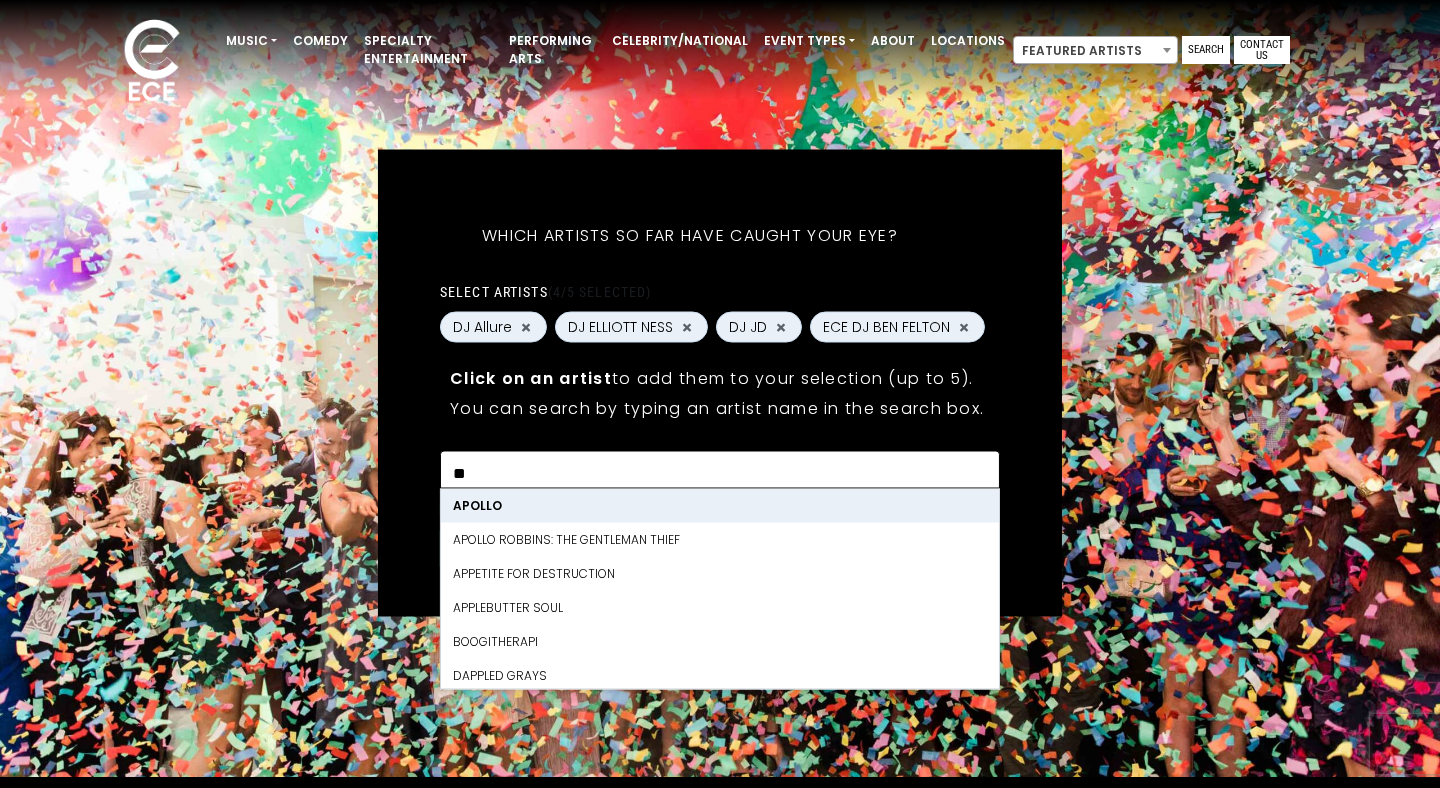 type on "**" 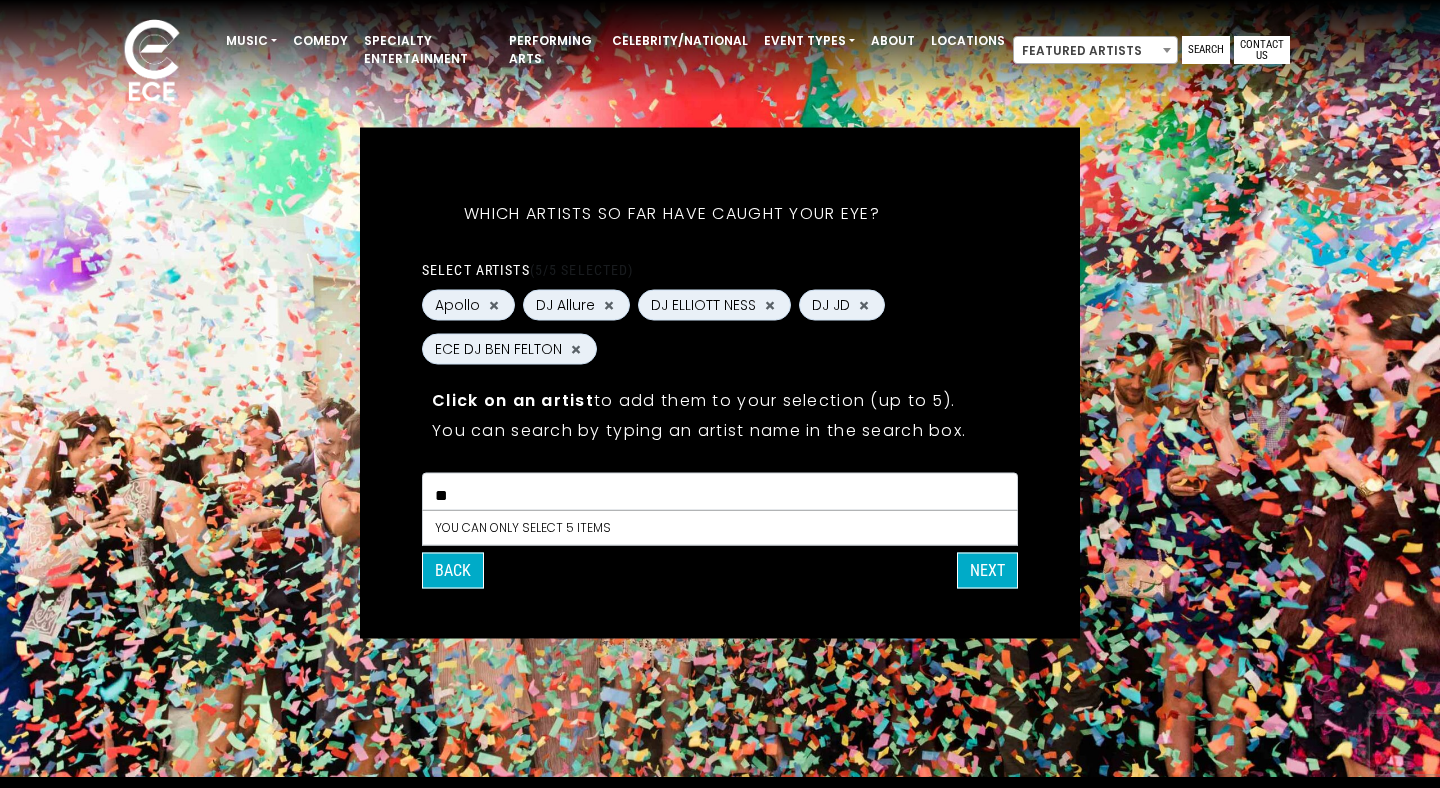 scroll, scrollTop: 0, scrollLeft: 0, axis: both 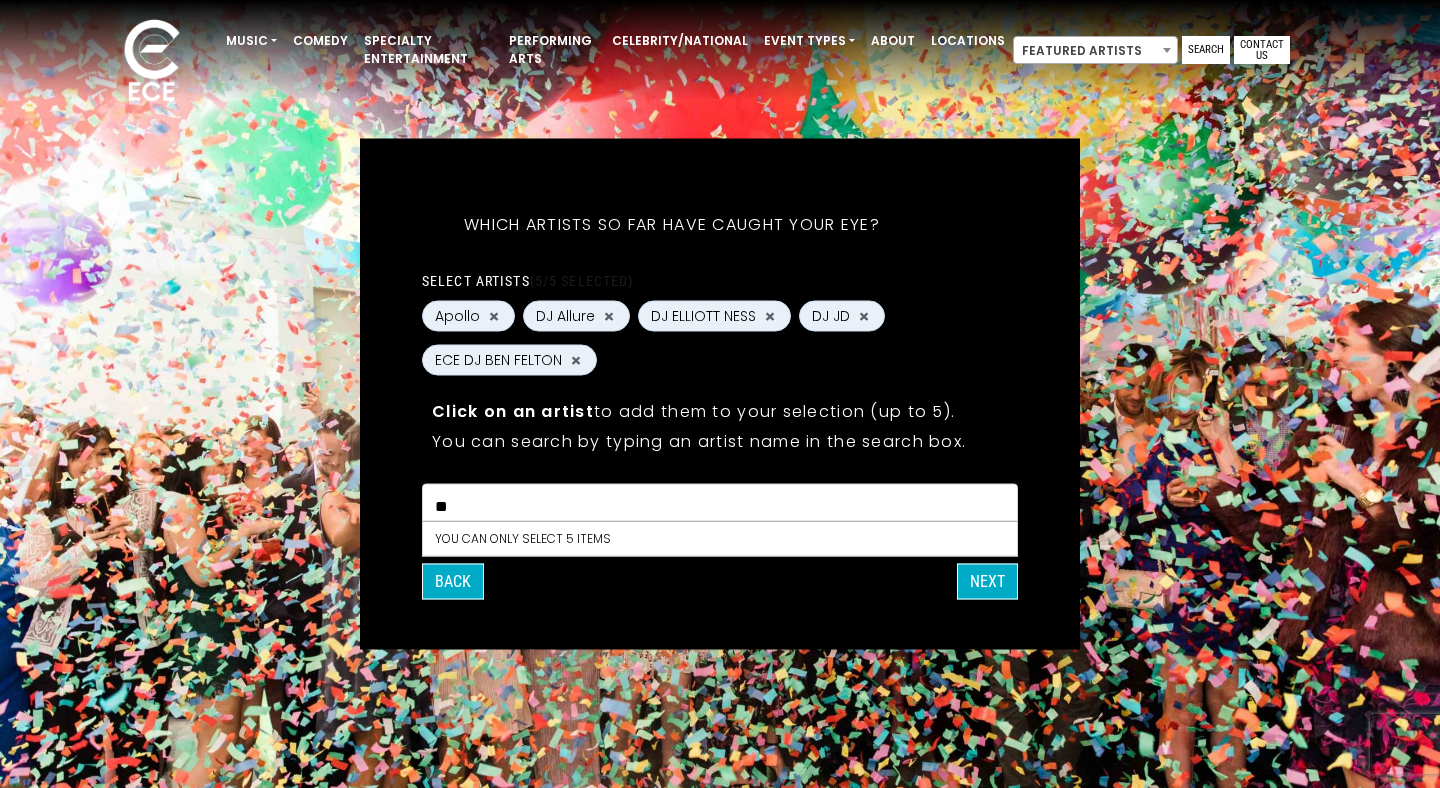 type 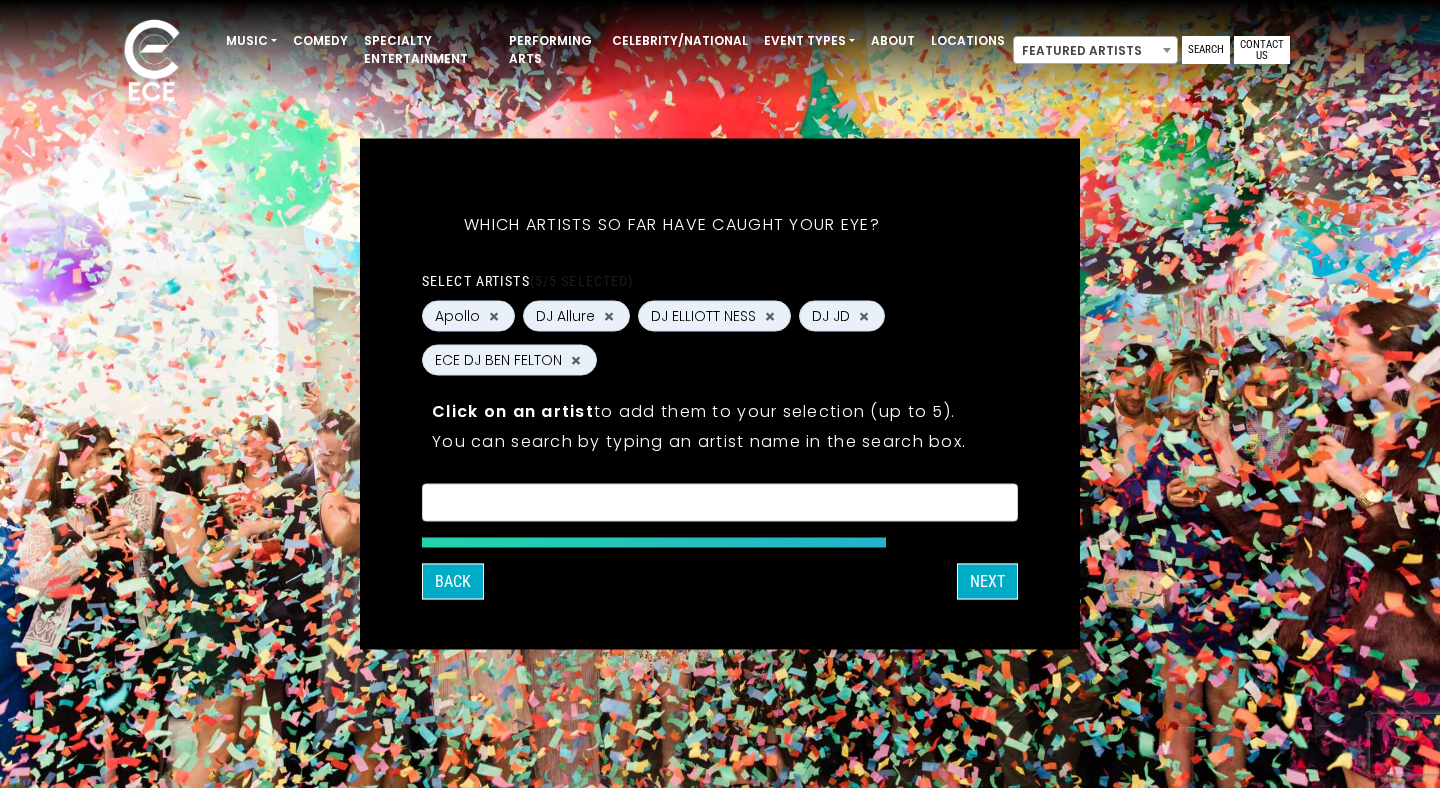 click on "What's your first and last name?
Thanks  [FIRST], ! What's your email and the best number to reach you at?
Great! Now tell us a little about your event.
What kind of event is it?
Let's get some names for the wedding:" at bounding box center [720, 394] 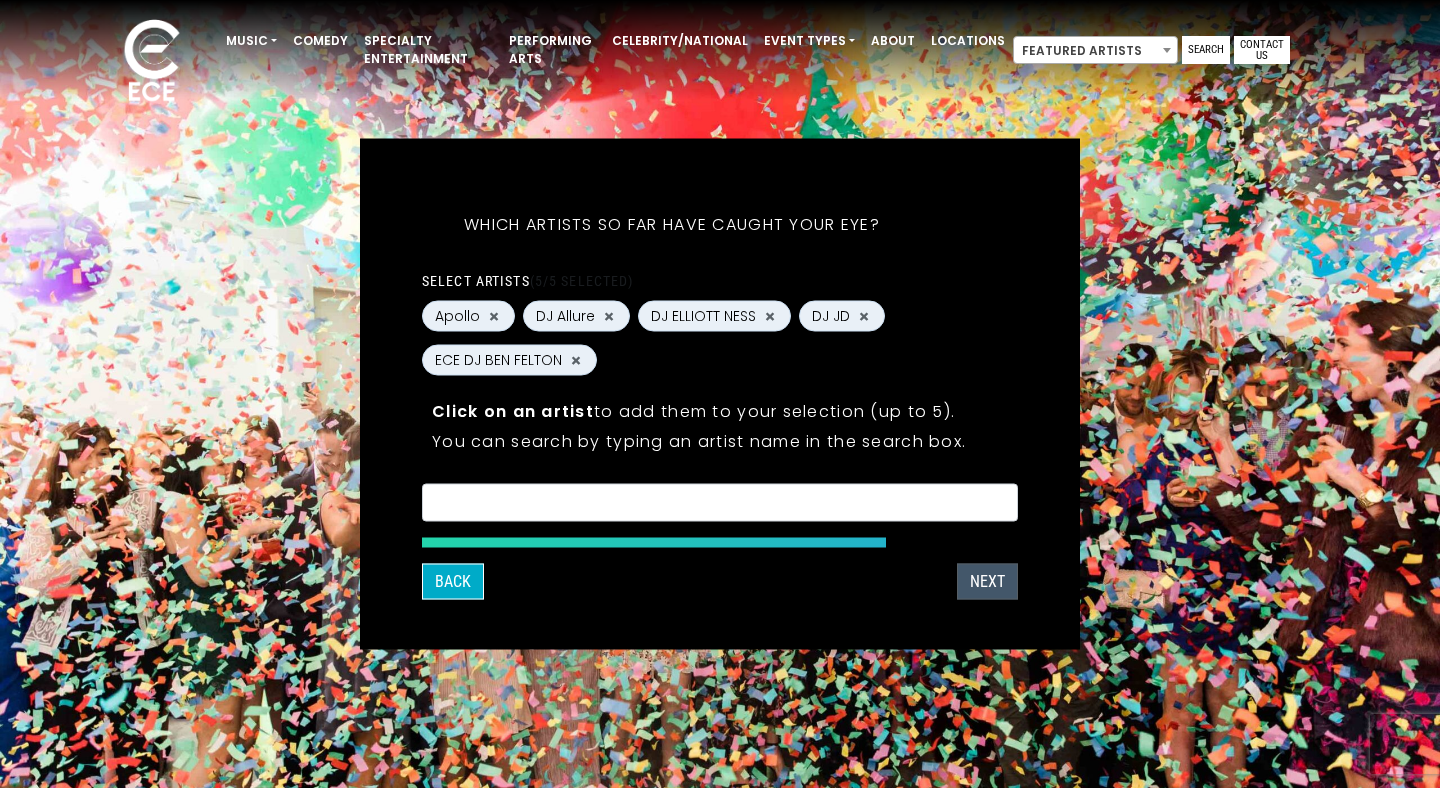 click on "Next" at bounding box center [987, 582] 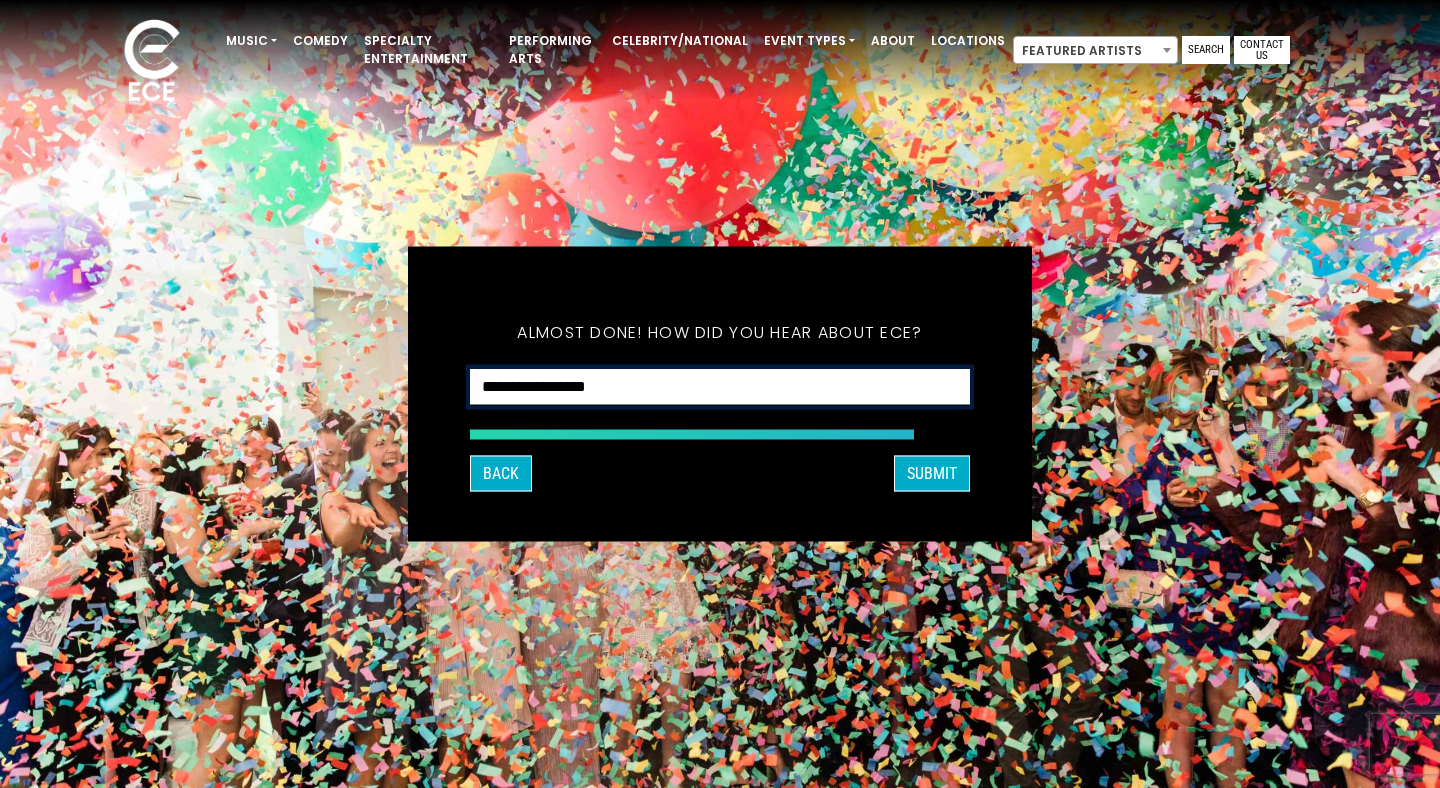 click on "**********" at bounding box center (720, 387) 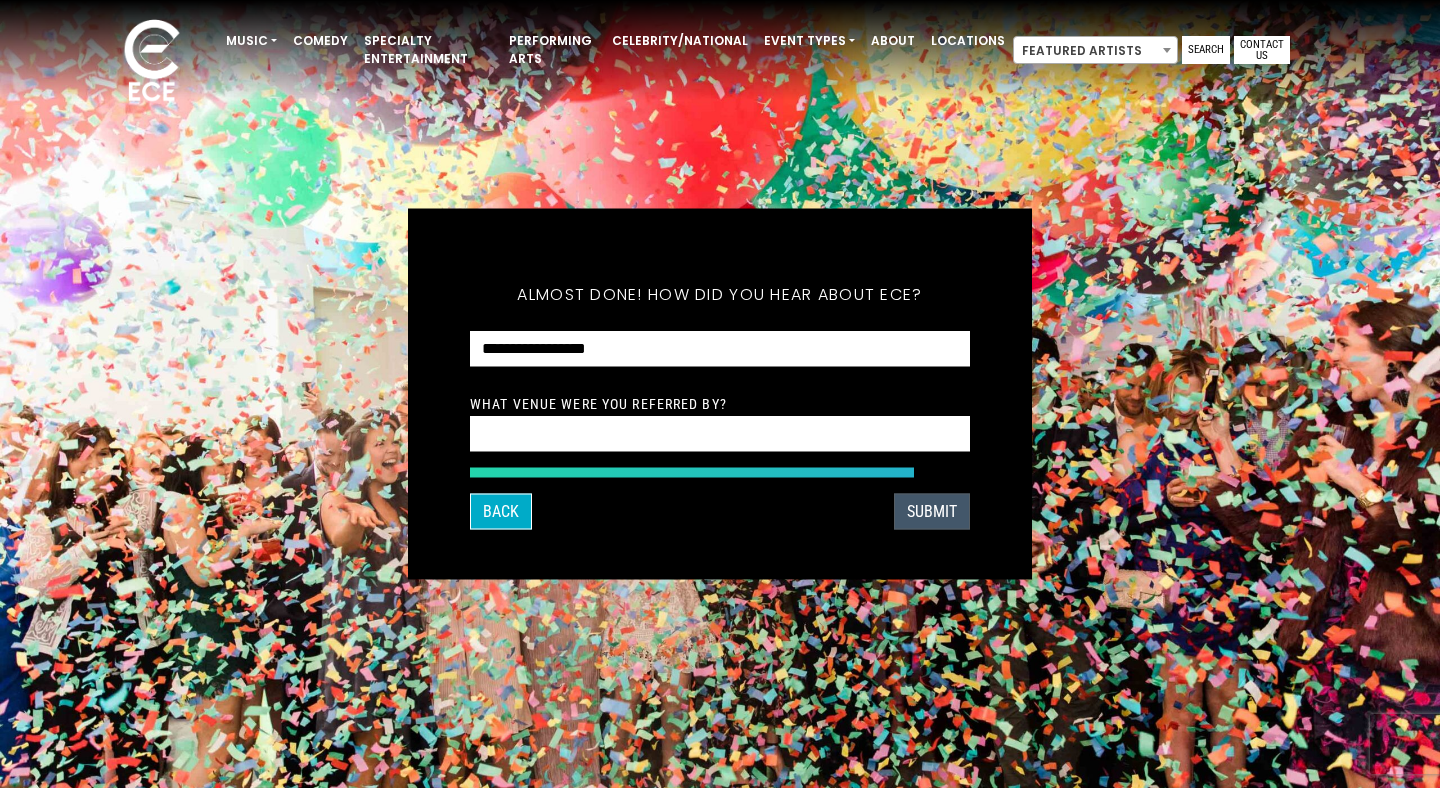 click on "SUBMIT" at bounding box center (932, 512) 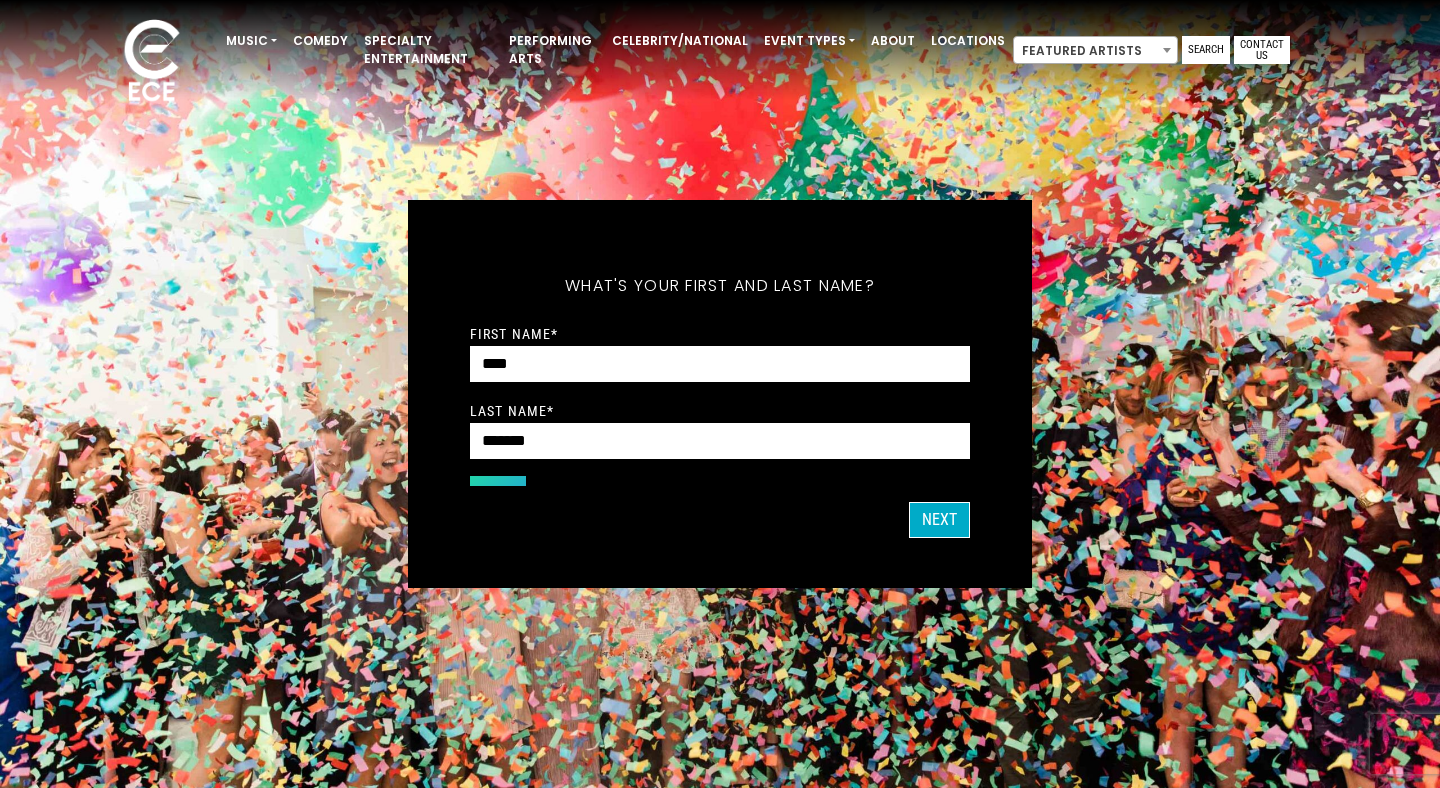 scroll, scrollTop: 0, scrollLeft: 0, axis: both 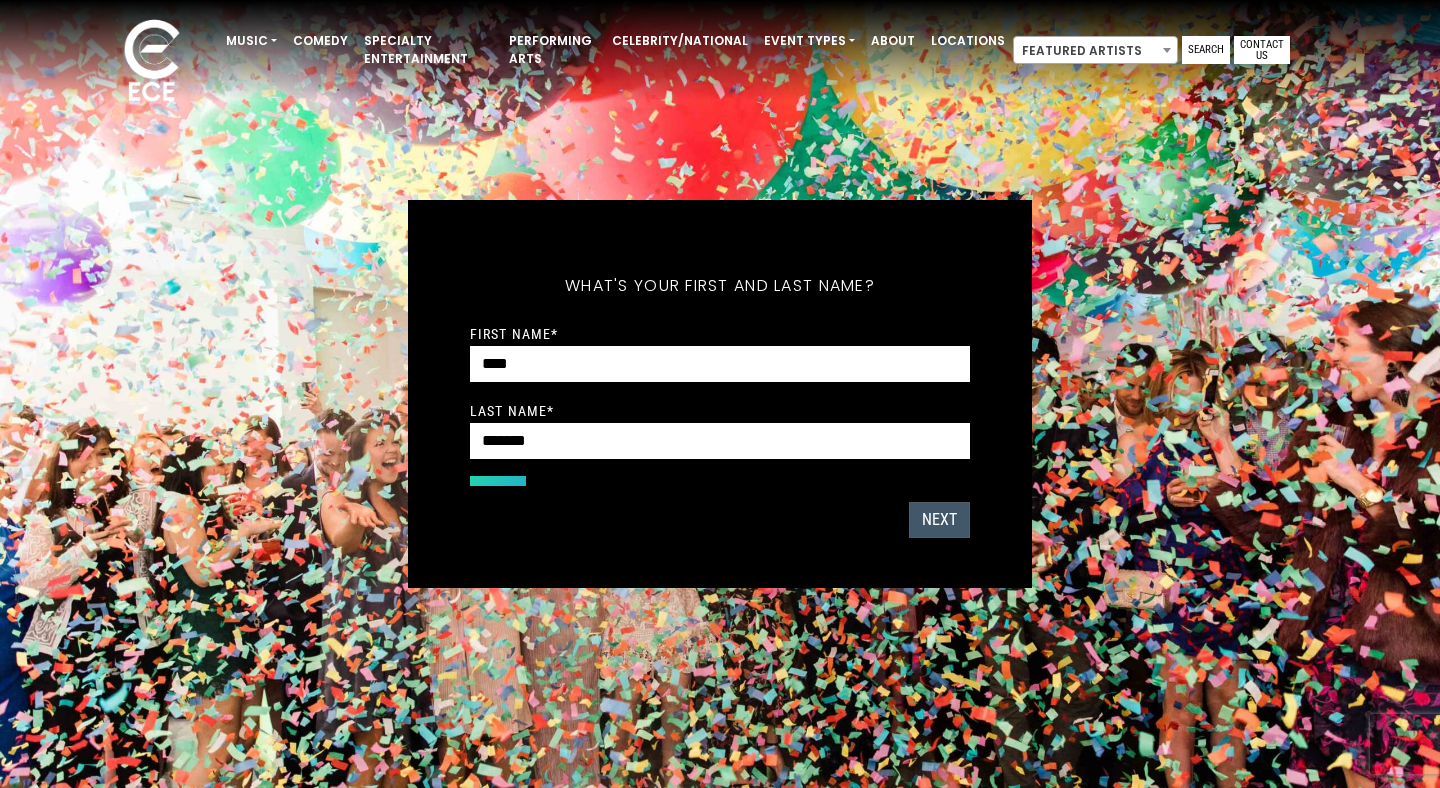 click on "Next" at bounding box center [939, 520] 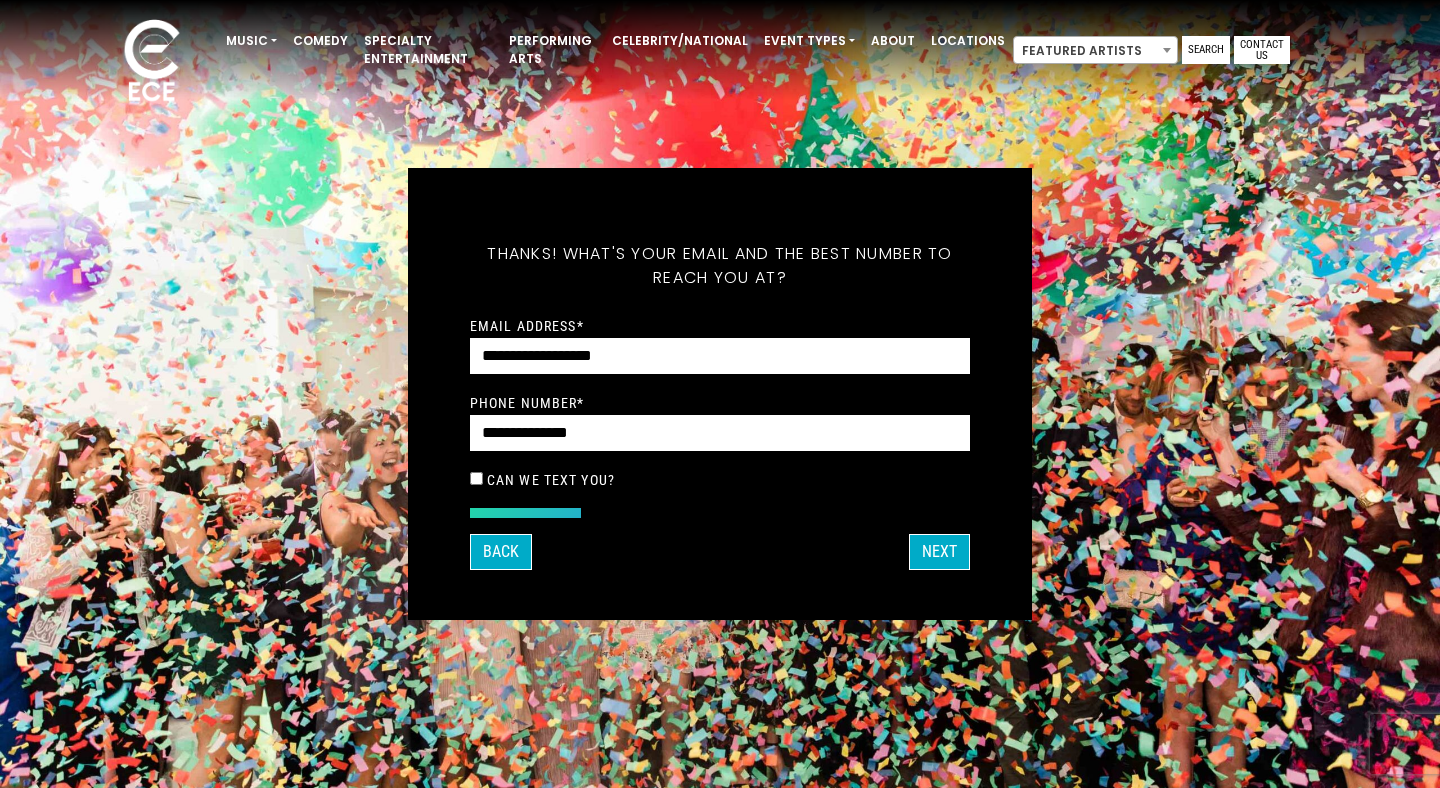 click on "Can we text you?" at bounding box center [551, 480] 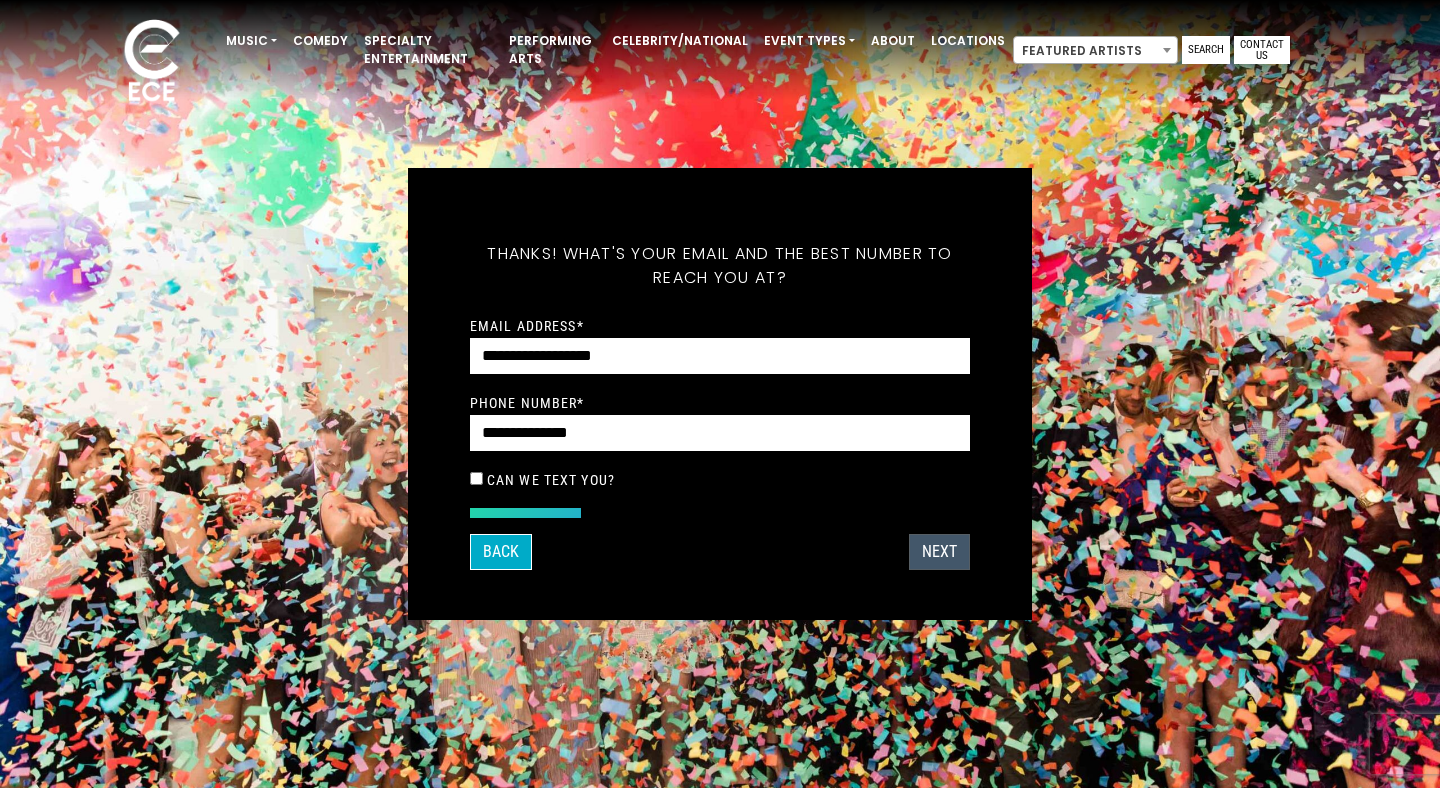 click on "Next" at bounding box center [939, 552] 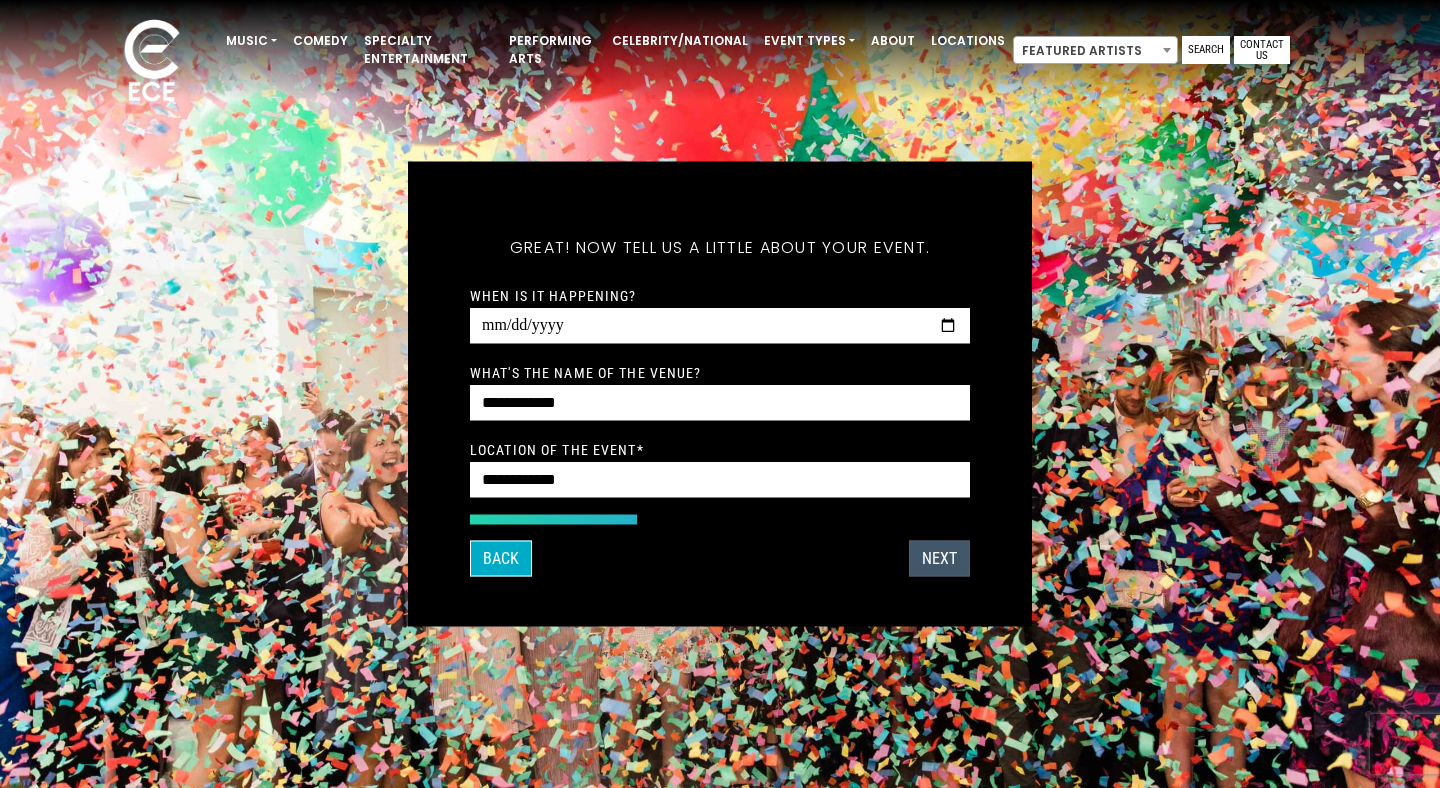 click on "Next" at bounding box center [939, 559] 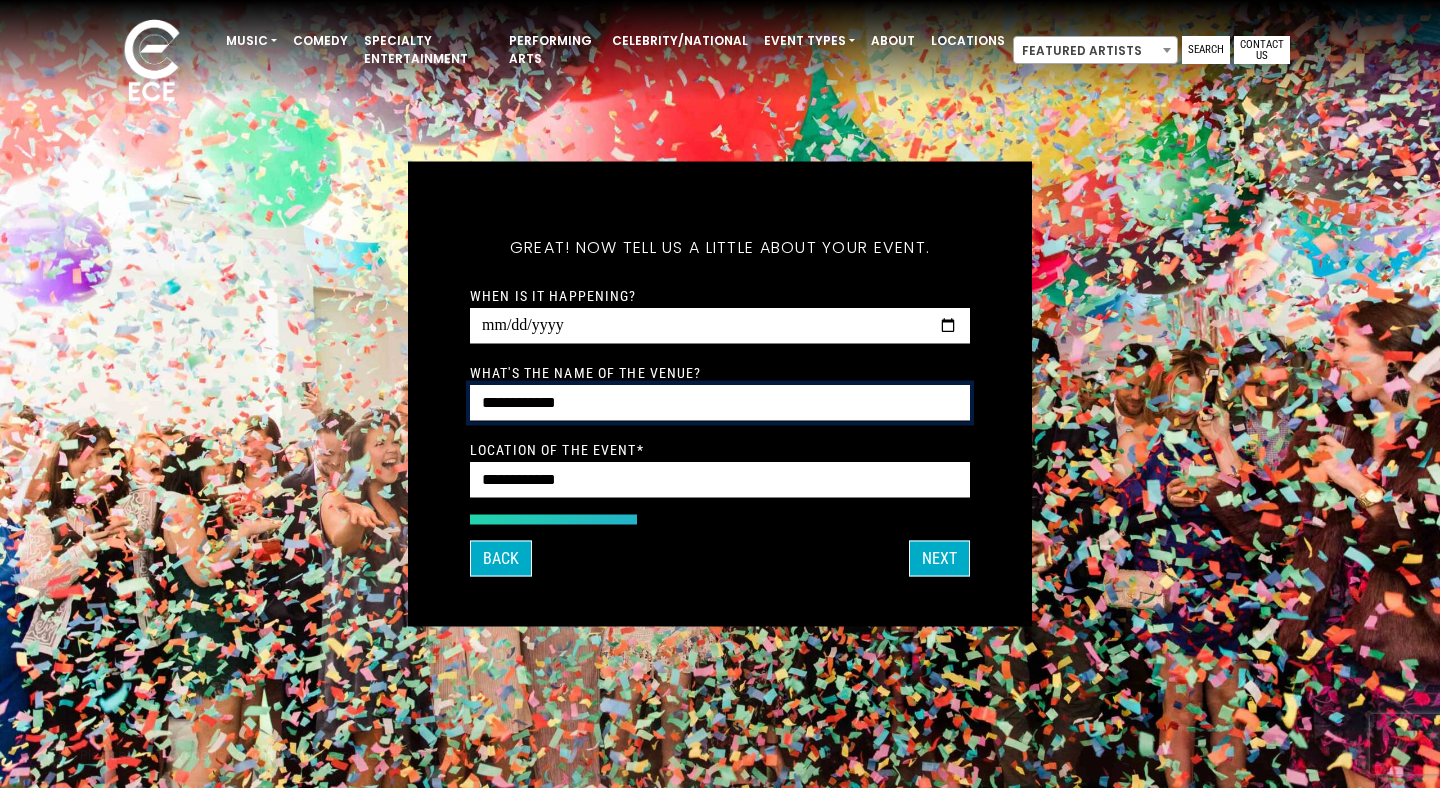 click on "**********" at bounding box center [720, 403] 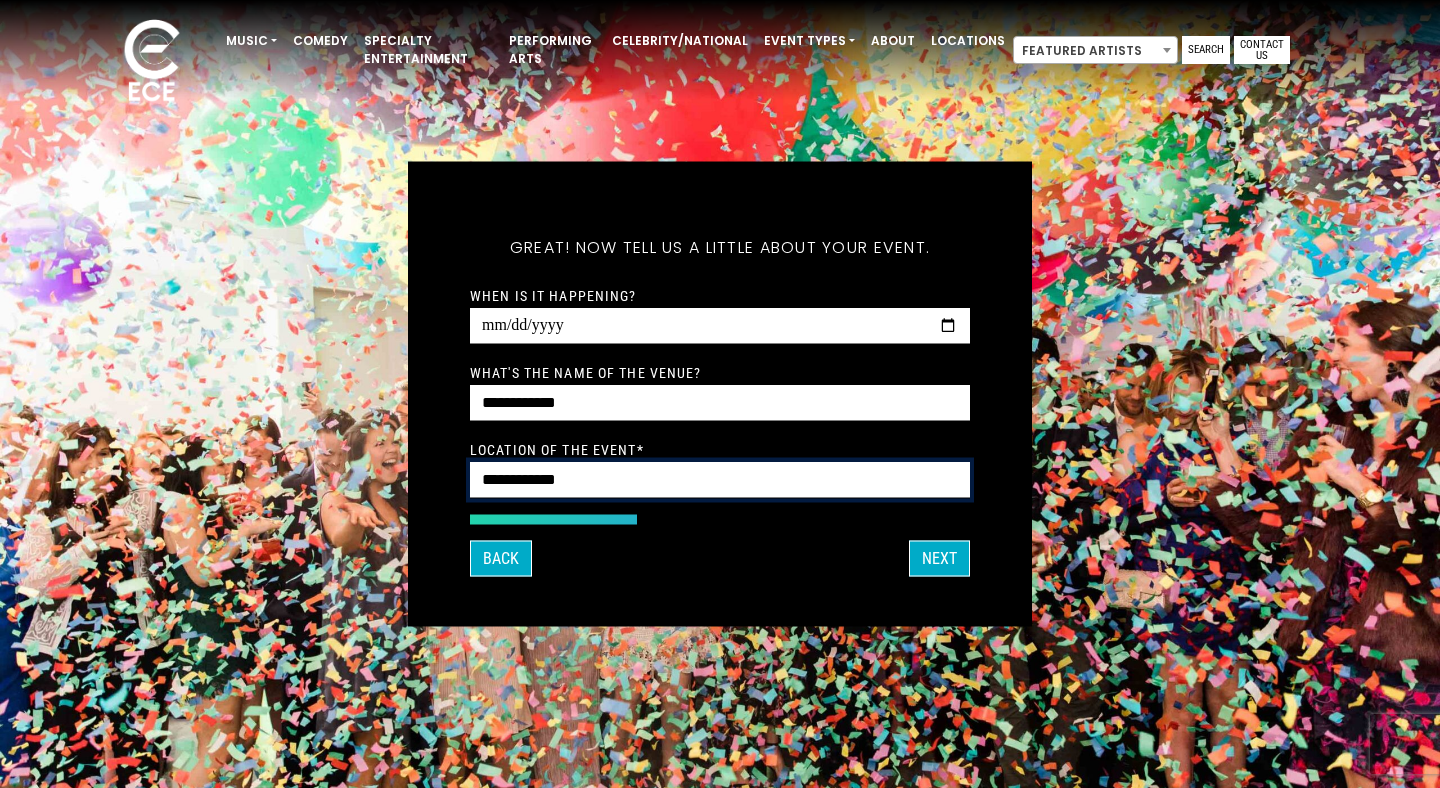 click on "**********" at bounding box center (720, 480) 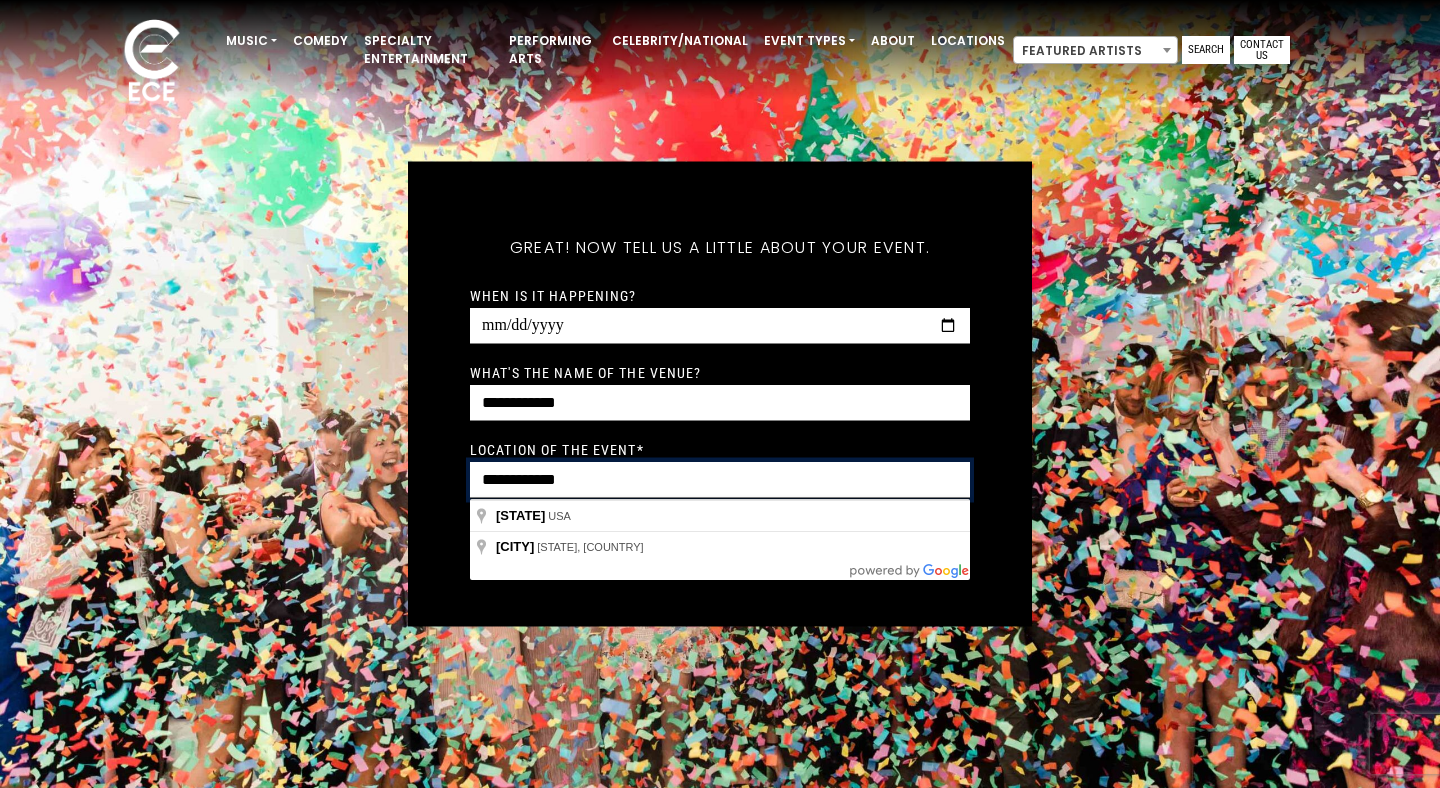 drag, startPoint x: 662, startPoint y: 479, endPoint x: 370, endPoint y: 479, distance: 292 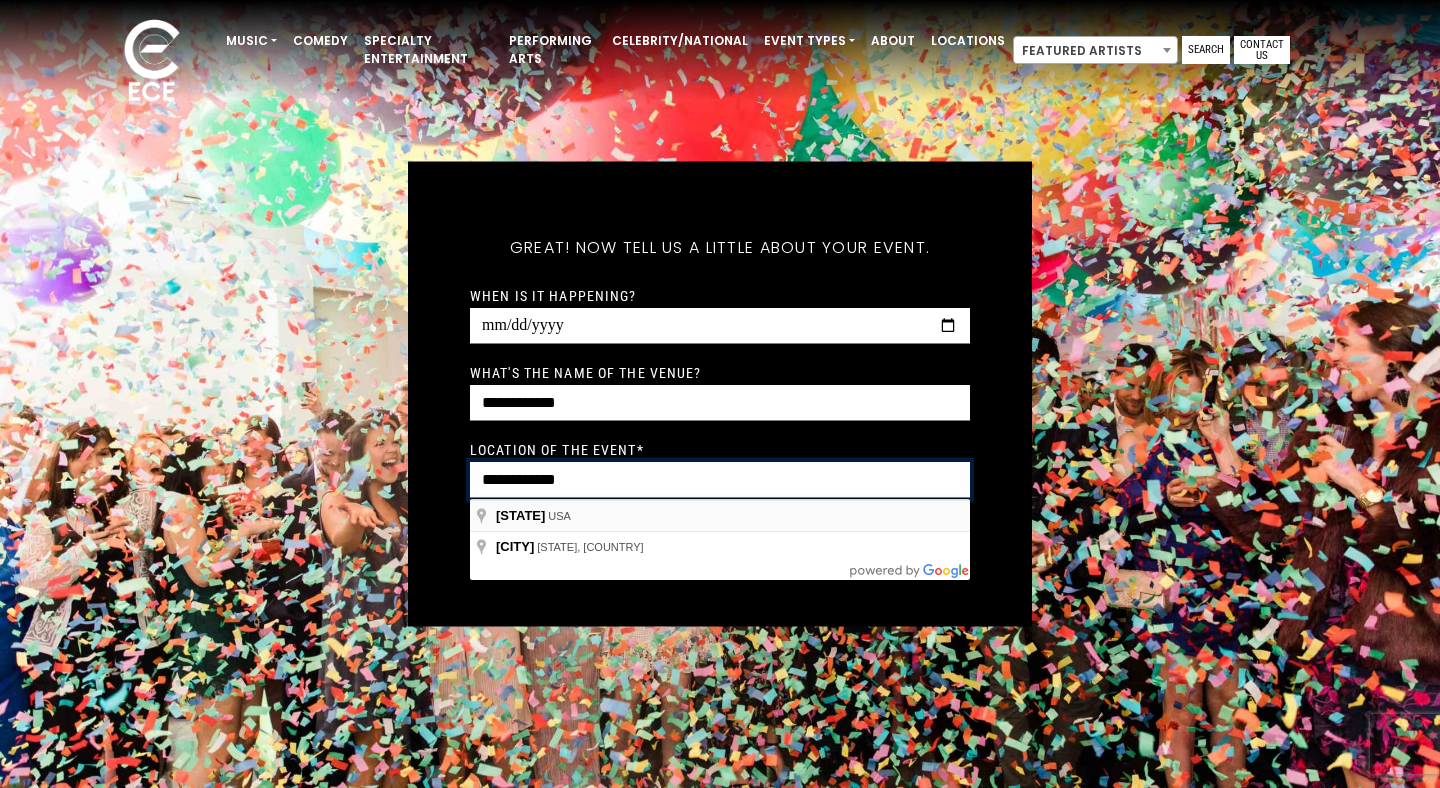 type on "*" 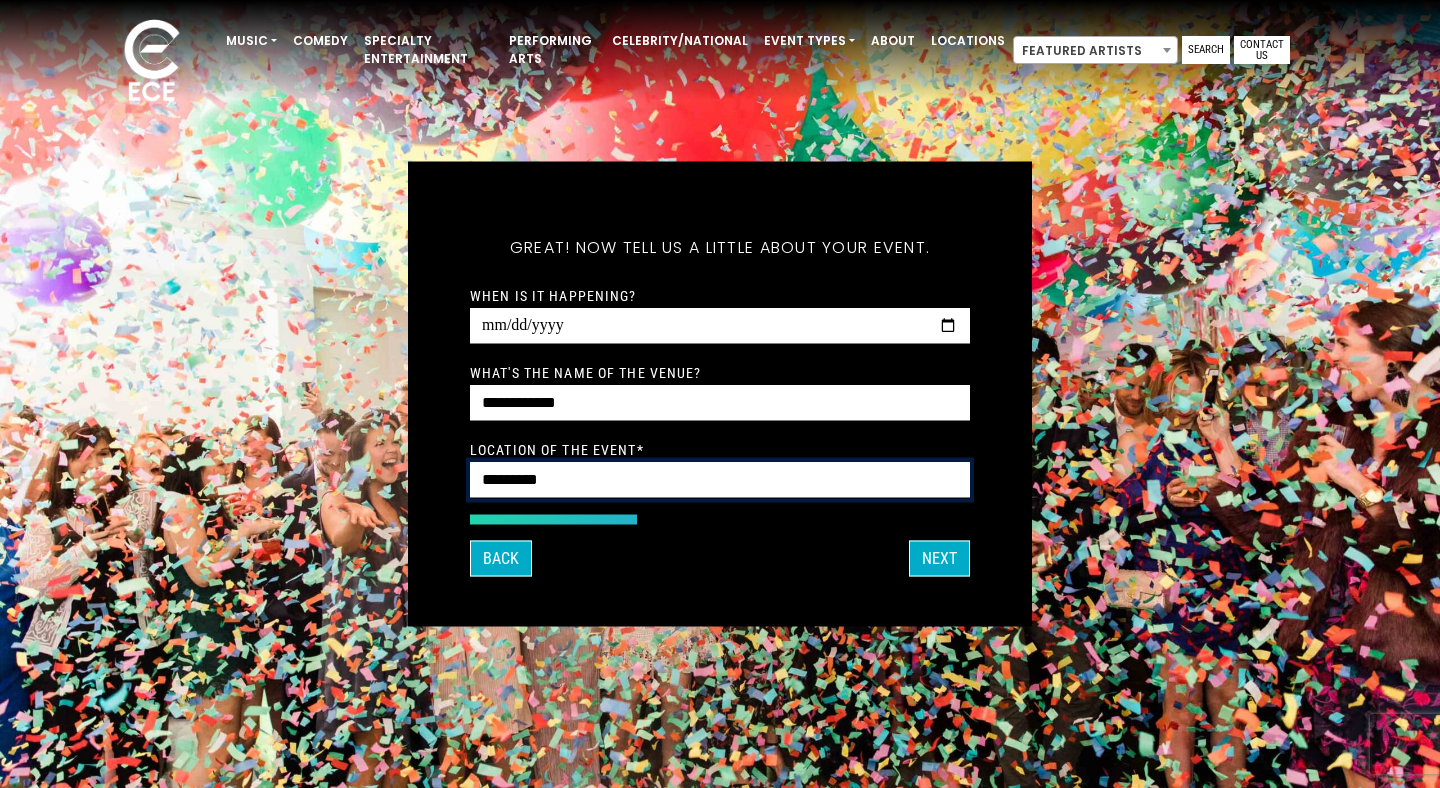 click on "*********" at bounding box center [720, 480] 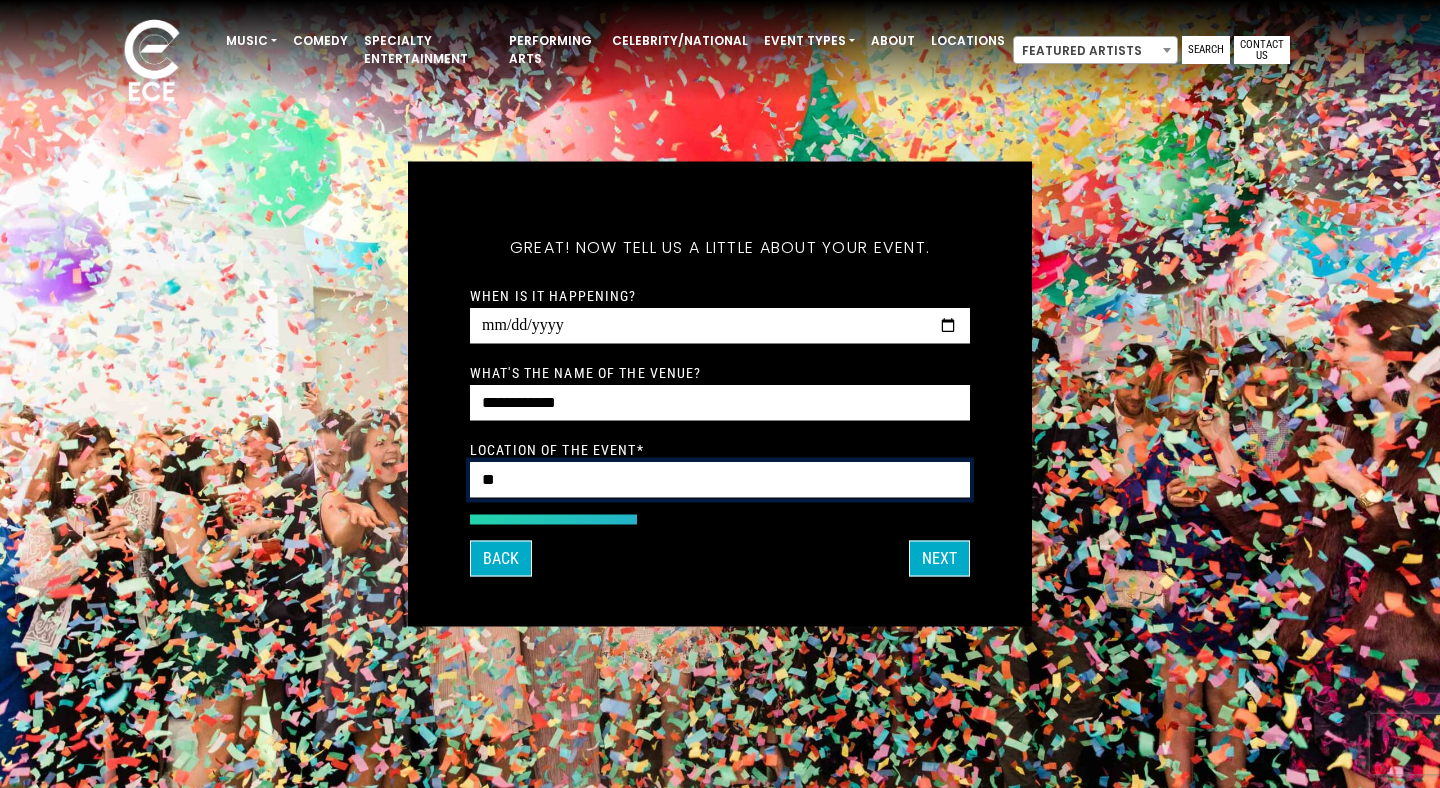 type on "*" 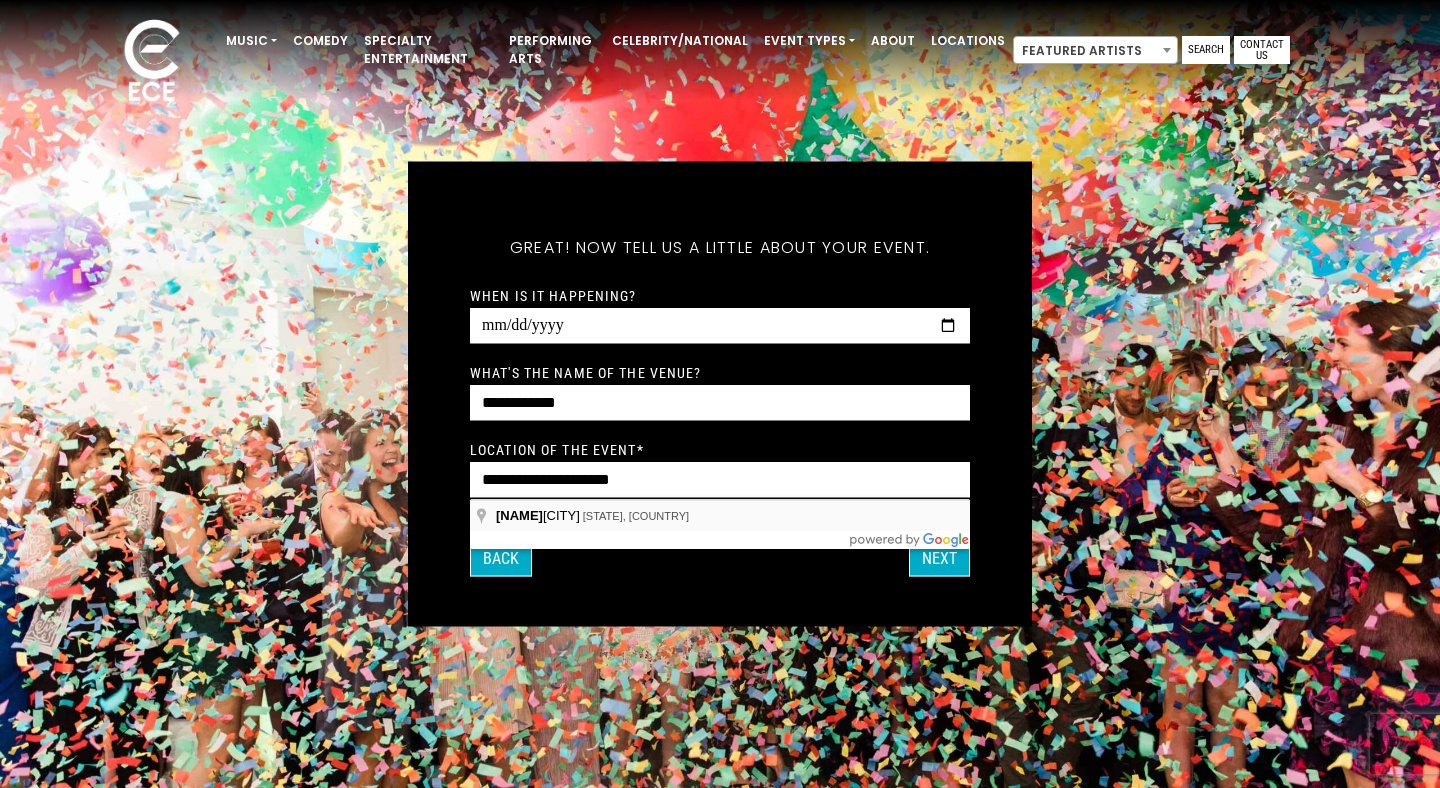 type on "**********" 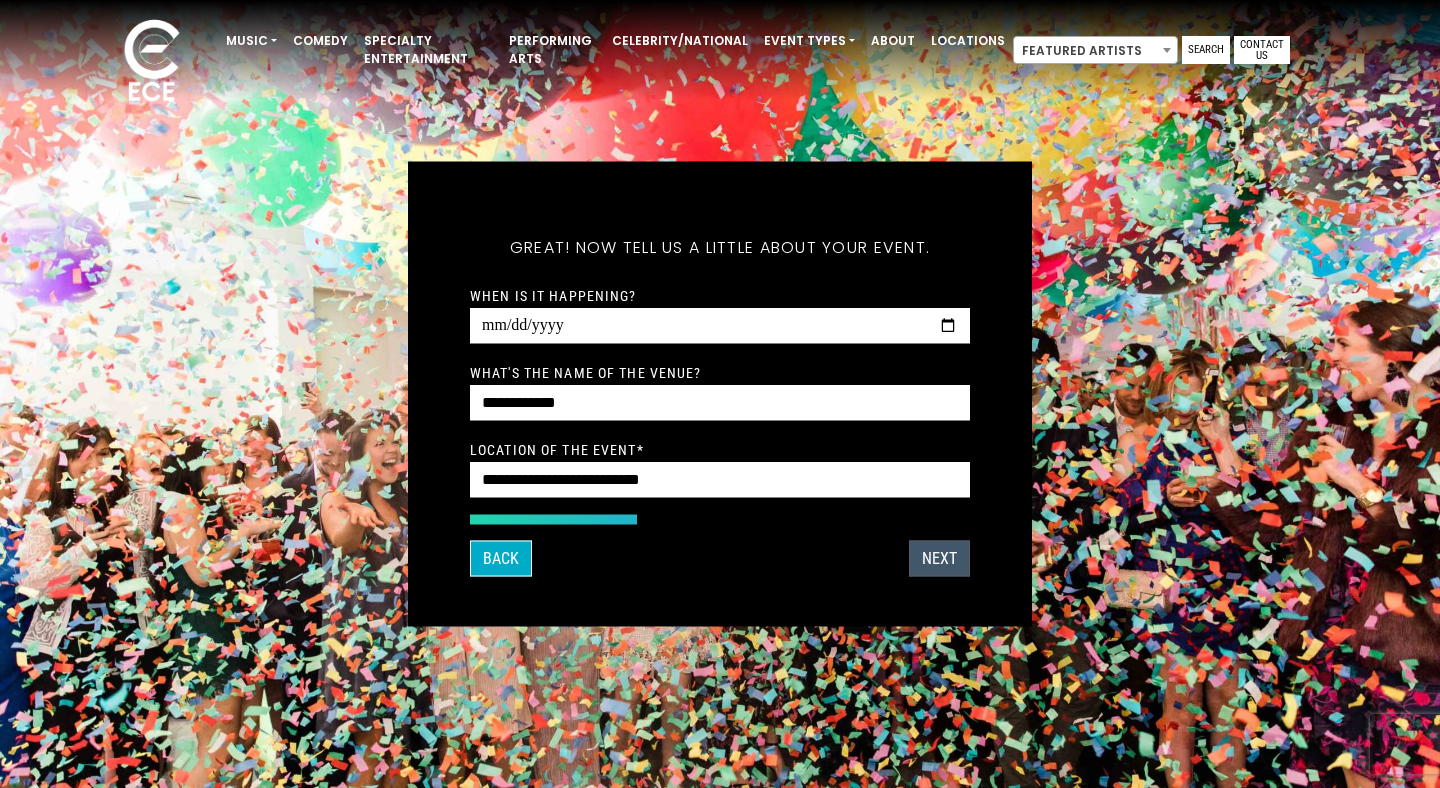 click on "Next" at bounding box center (939, 559) 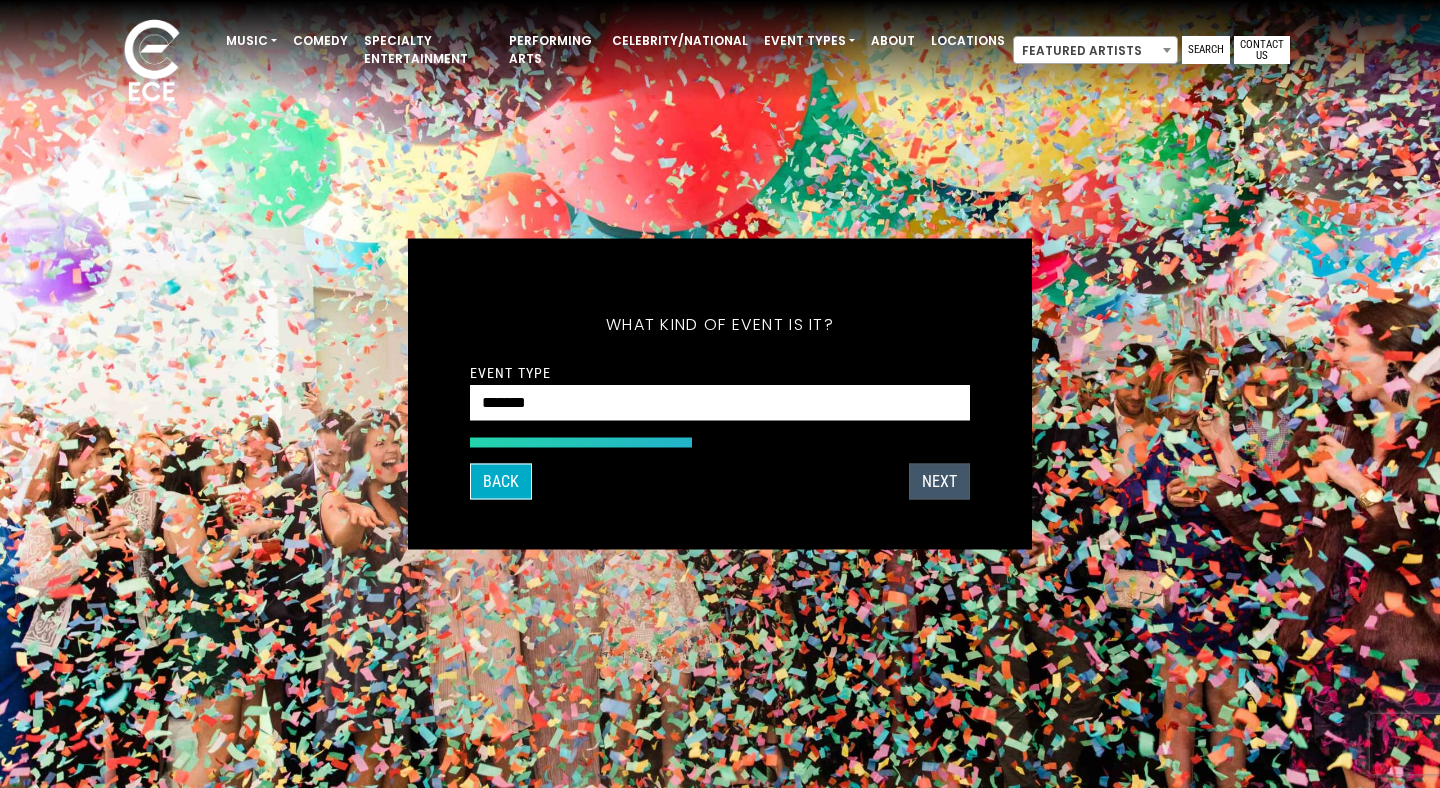 click on "Next" at bounding box center (939, 482) 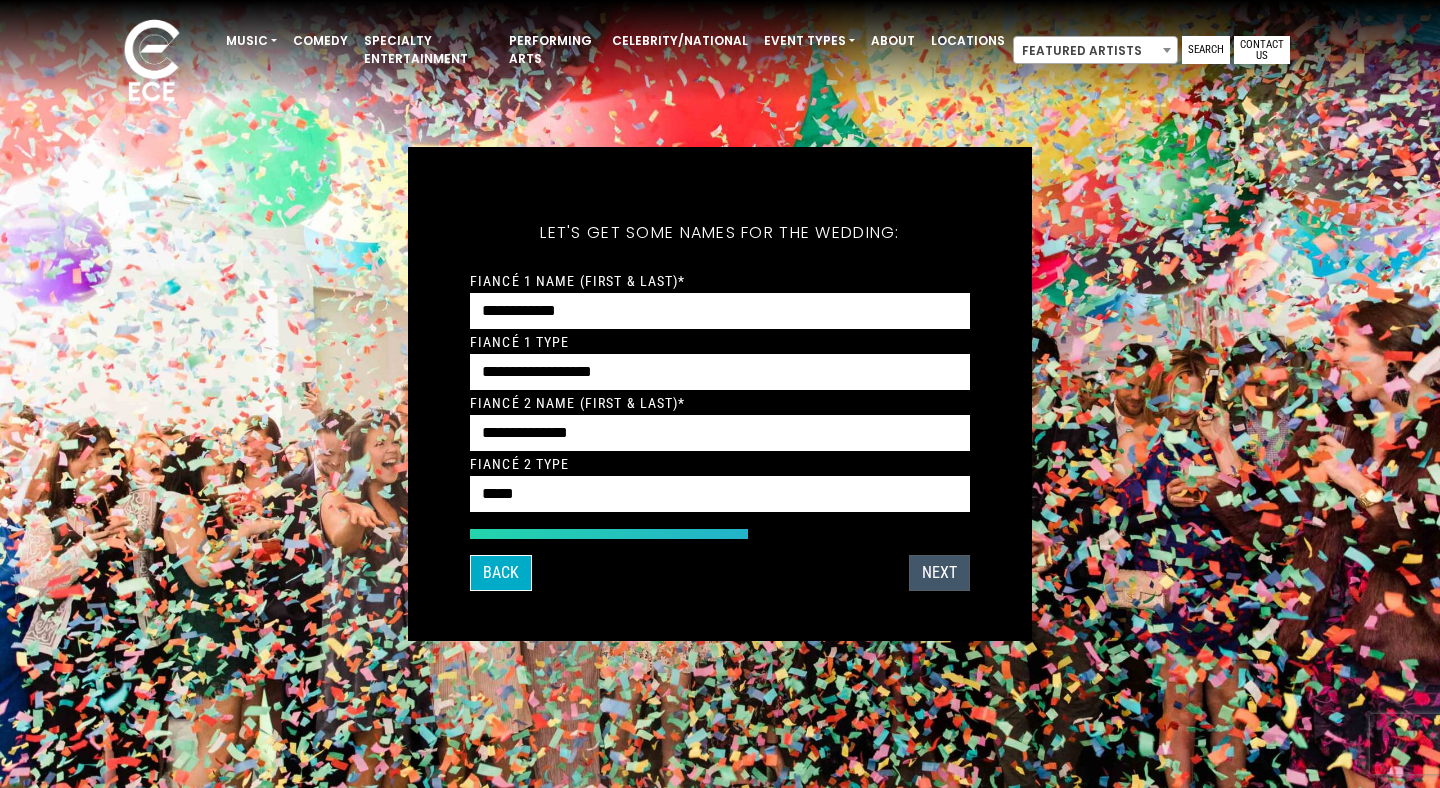 click on "Next" at bounding box center [939, 573] 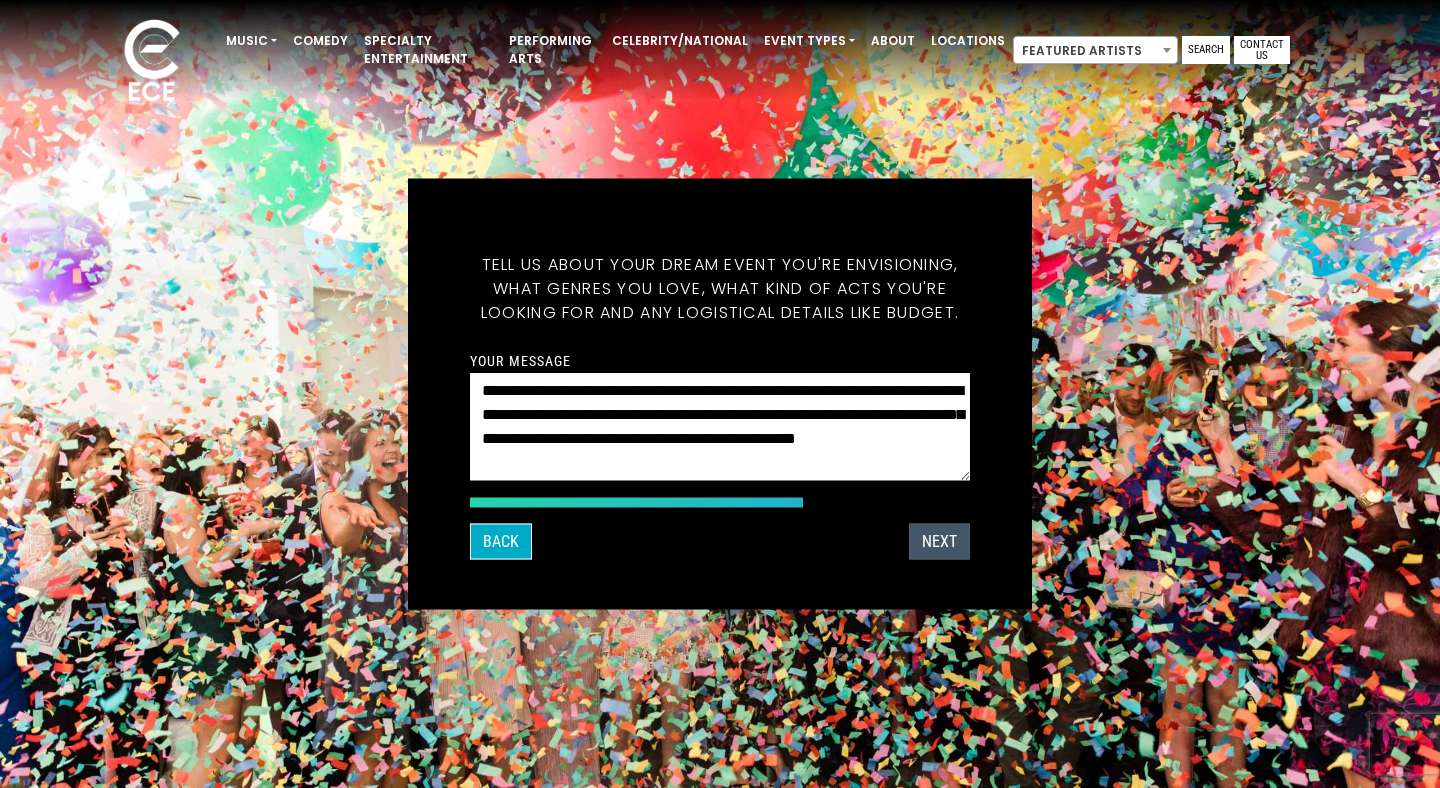 click on "Next" at bounding box center [939, 542] 